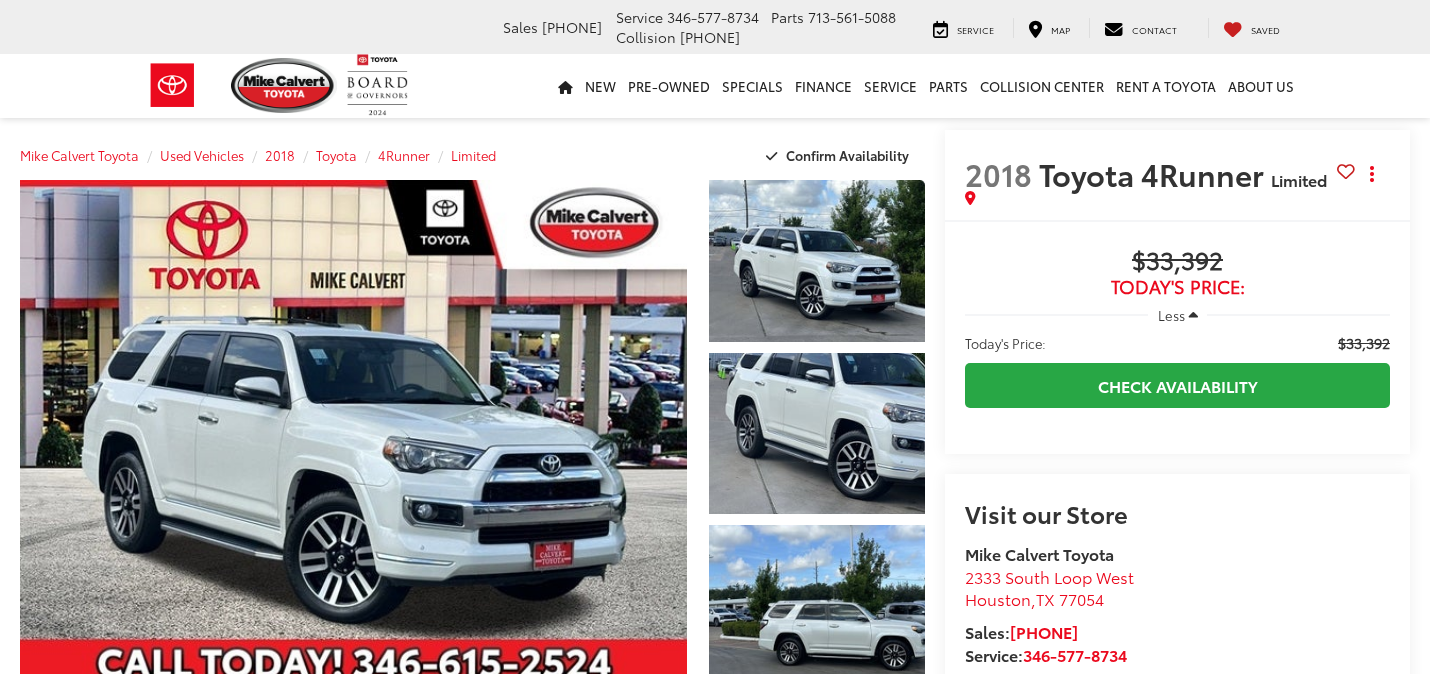 scroll, scrollTop: 0, scrollLeft: 0, axis: both 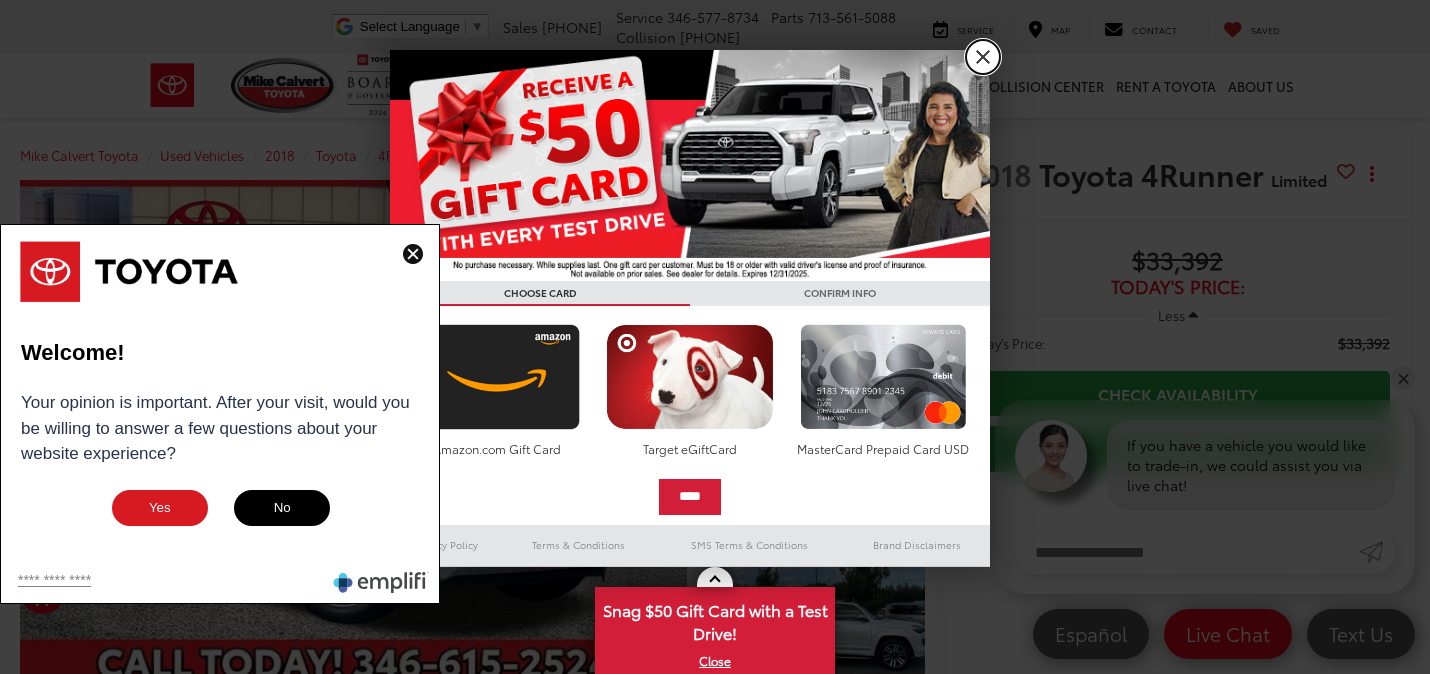 click on "X" at bounding box center [983, 57] 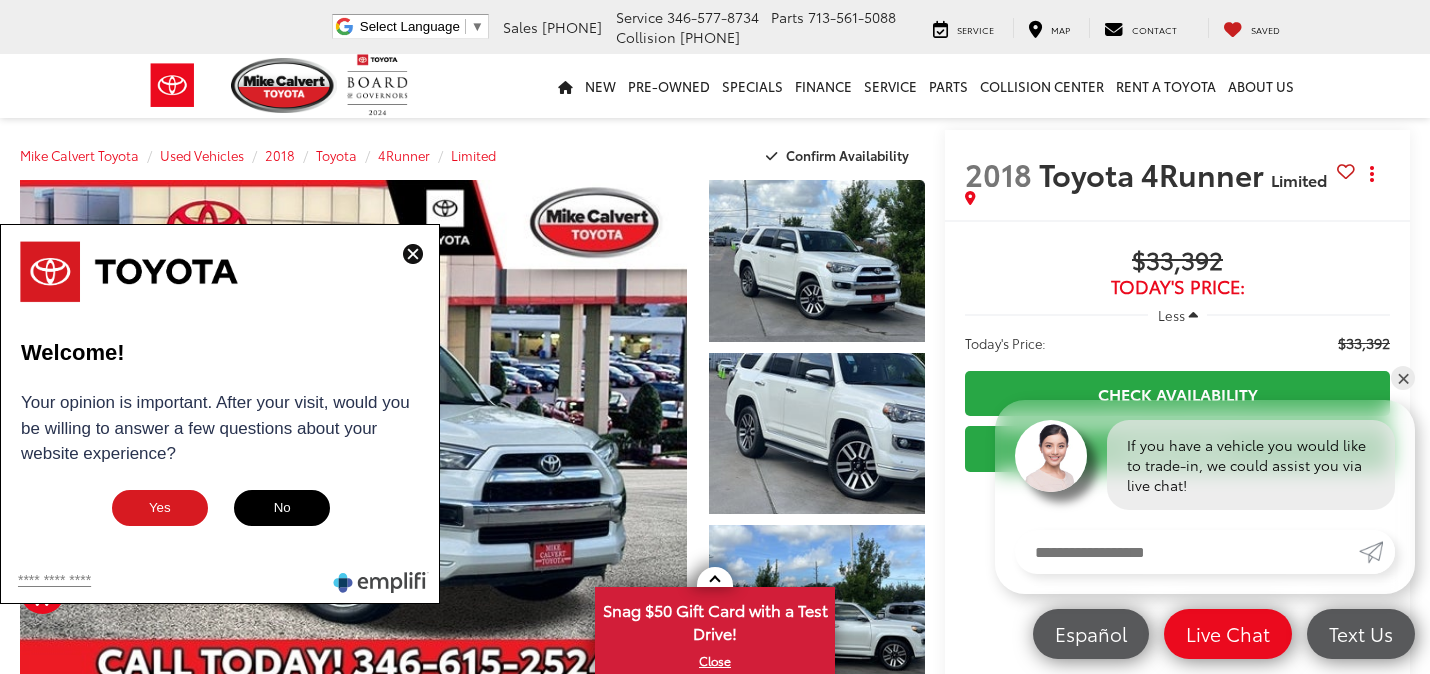 click at bounding box center [413, 254] 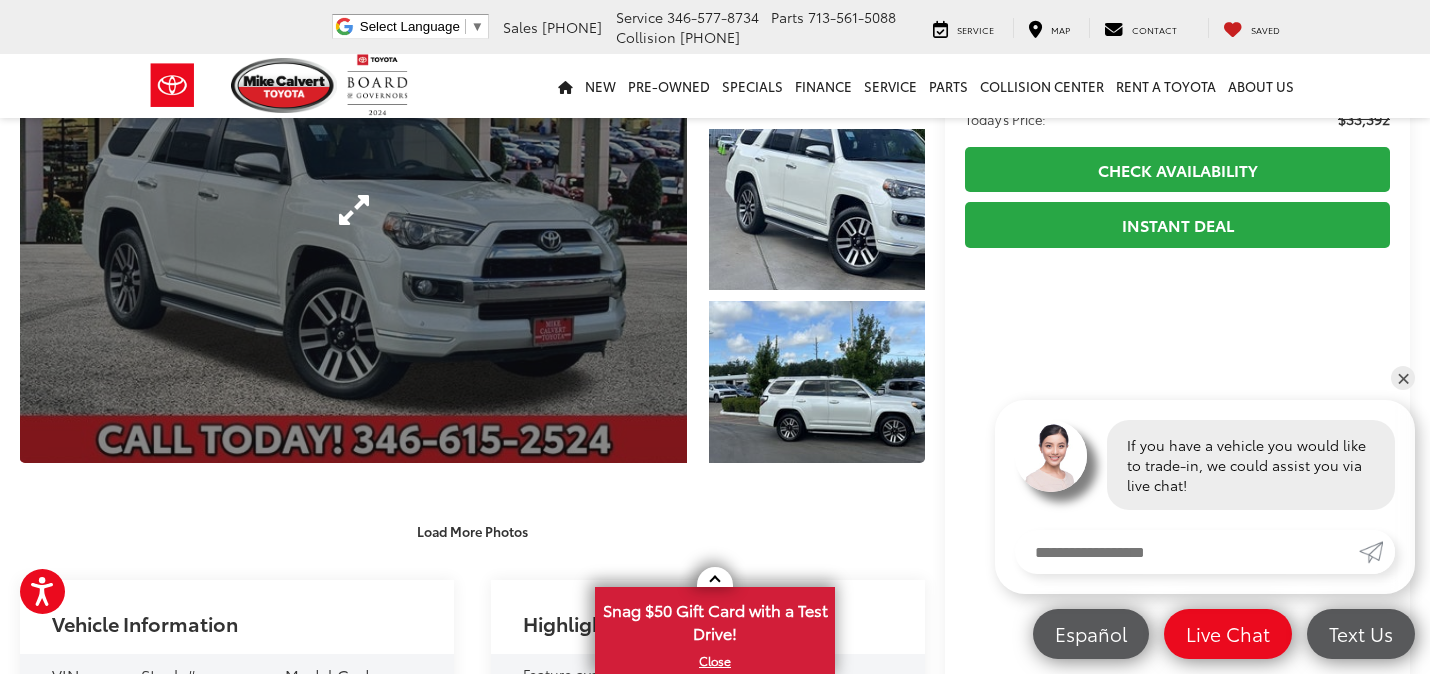 scroll, scrollTop: 0, scrollLeft: 0, axis: both 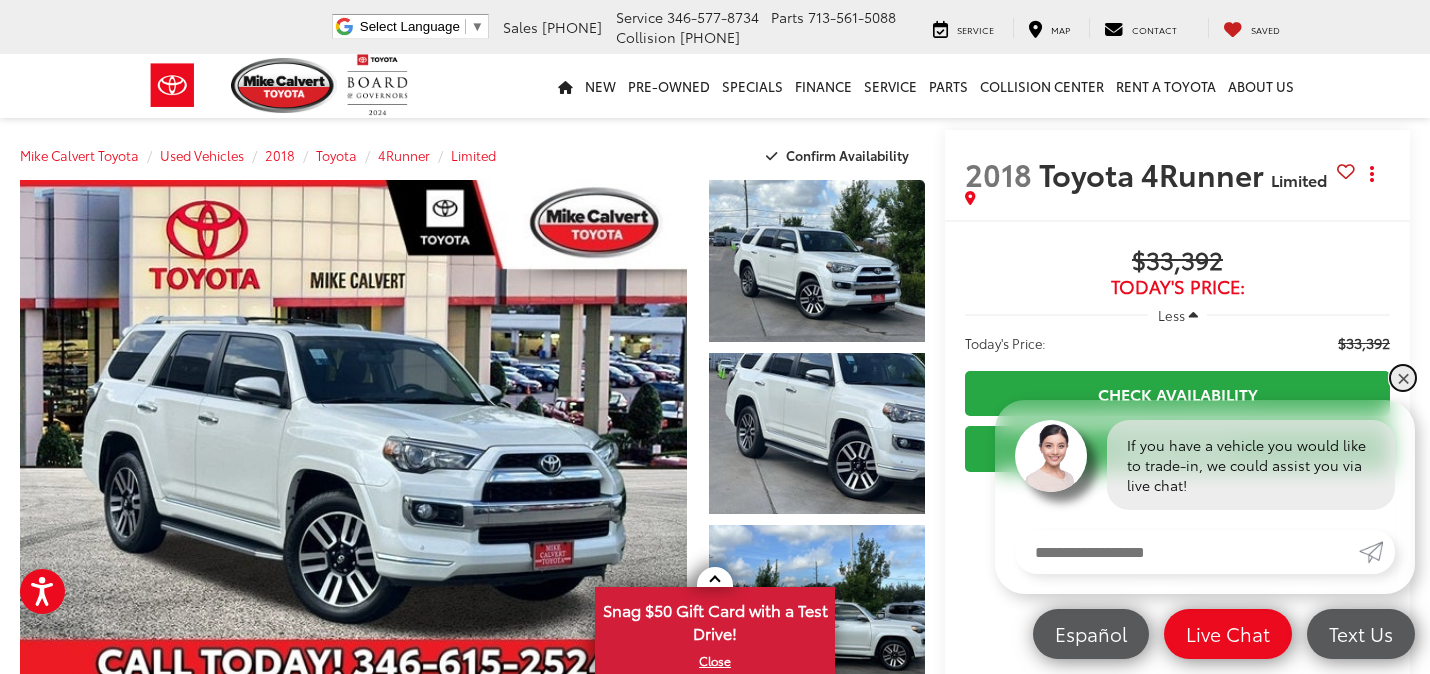 click on "✕" at bounding box center (1403, 378) 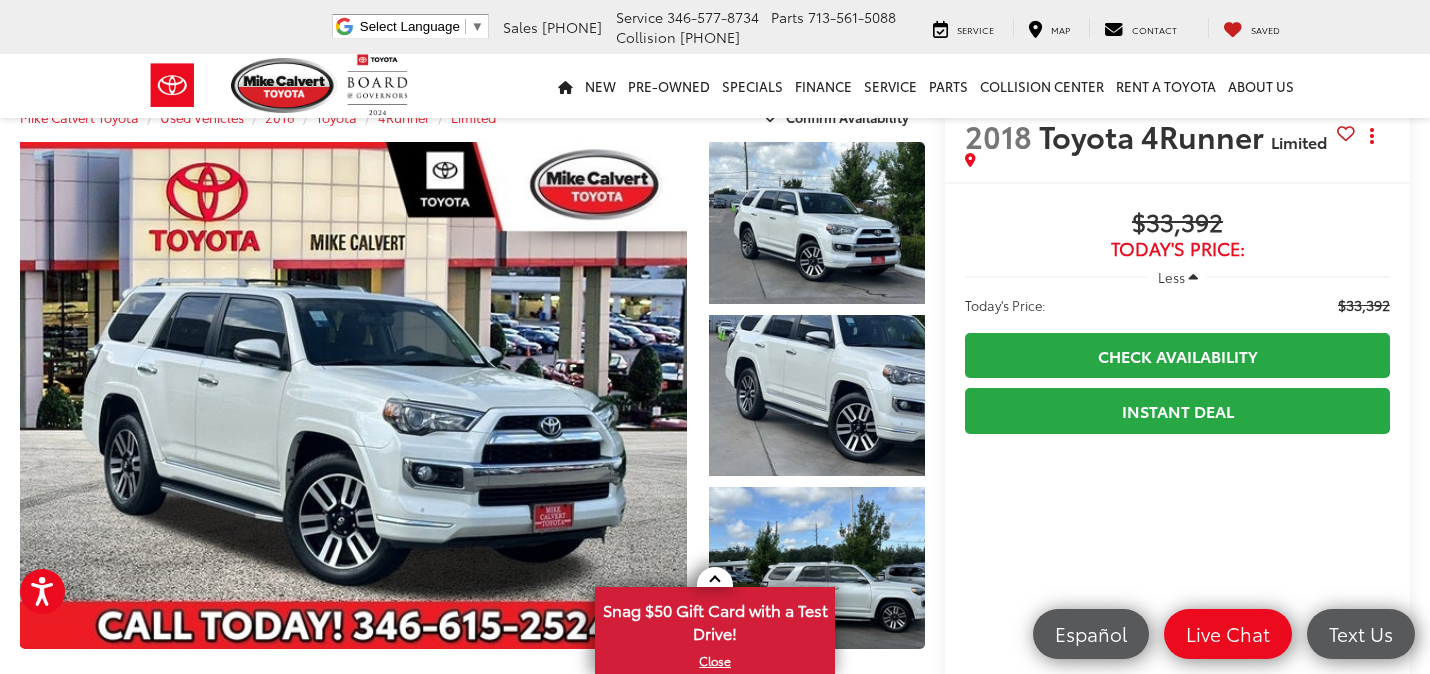 scroll, scrollTop: 0, scrollLeft: 0, axis: both 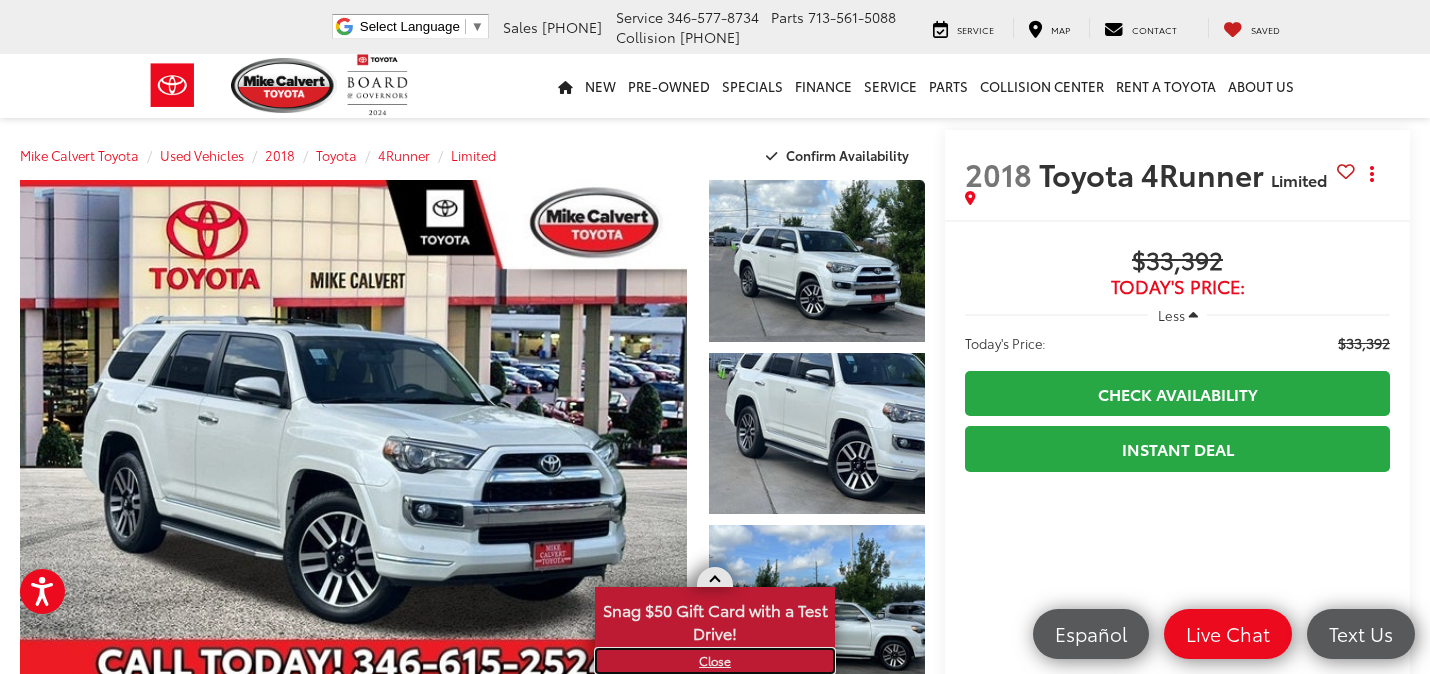 click on "X" at bounding box center (715, 661) 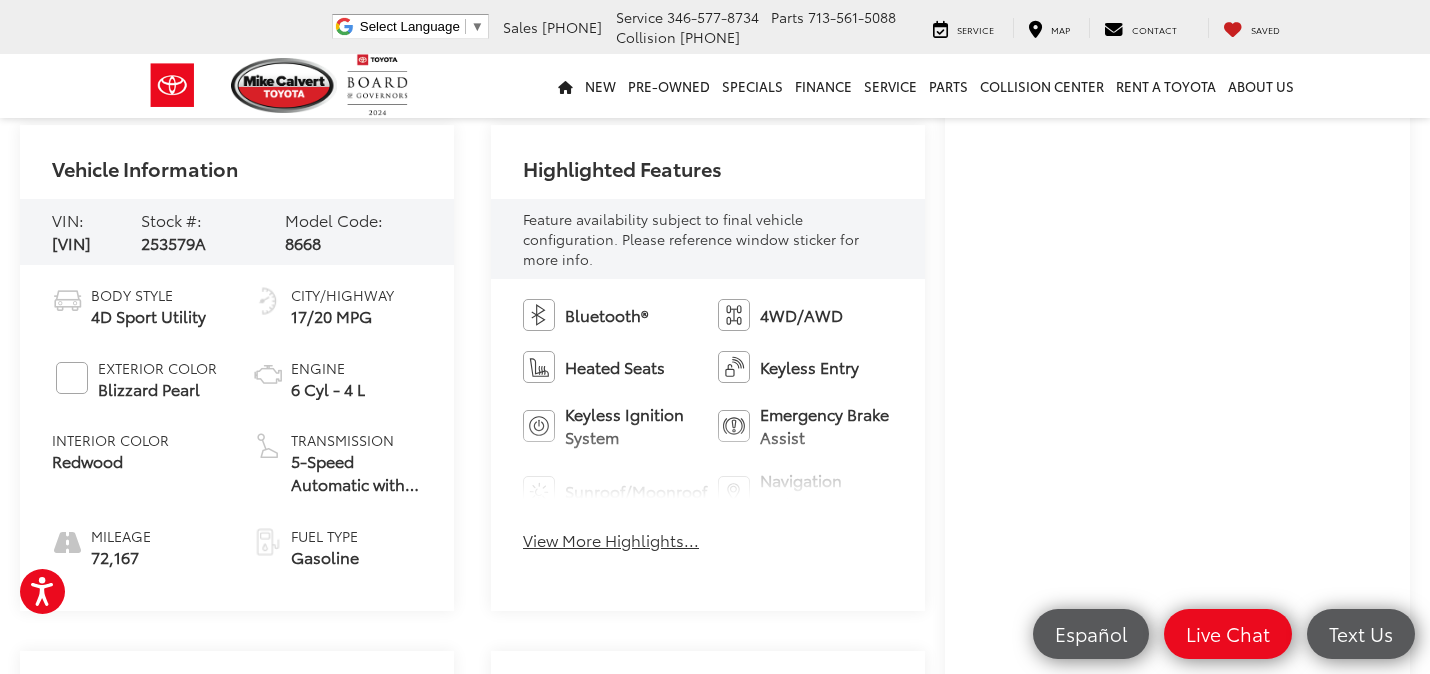 scroll, scrollTop: 0, scrollLeft: 0, axis: both 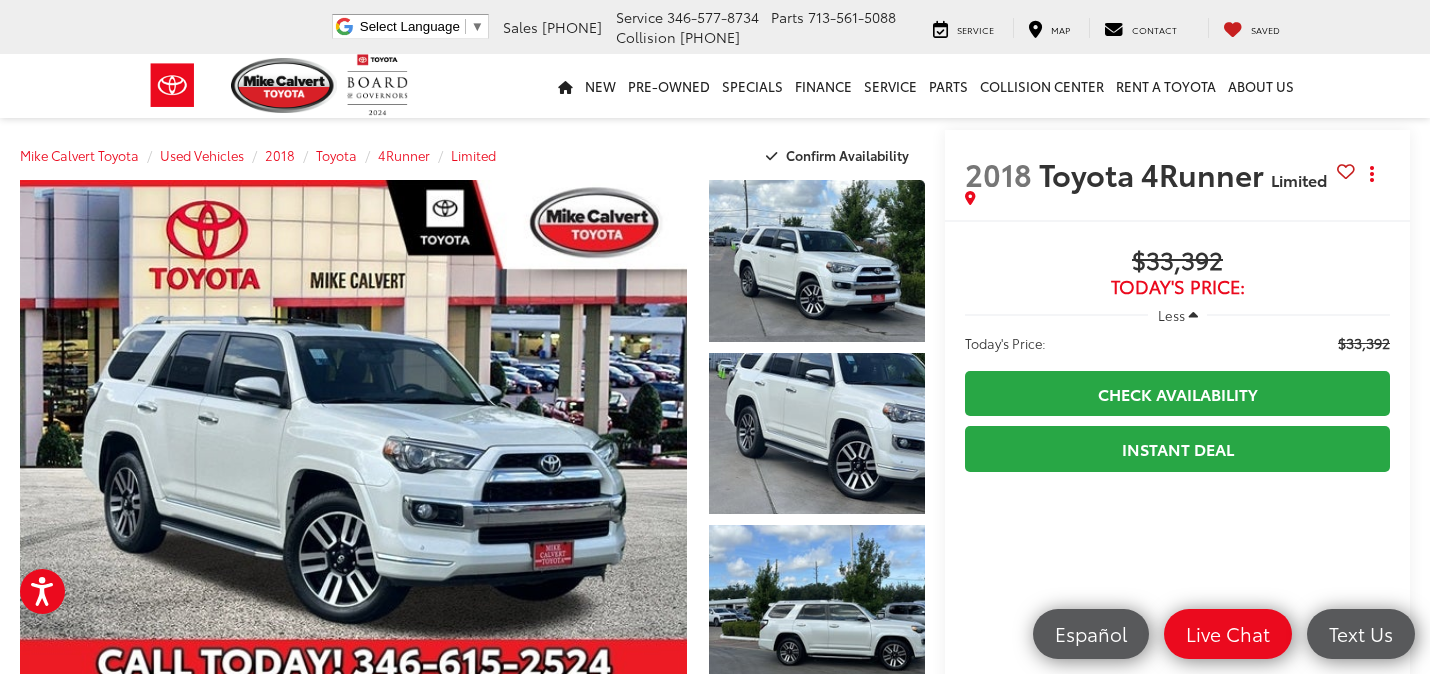 click on "Less" at bounding box center [1171, 315] 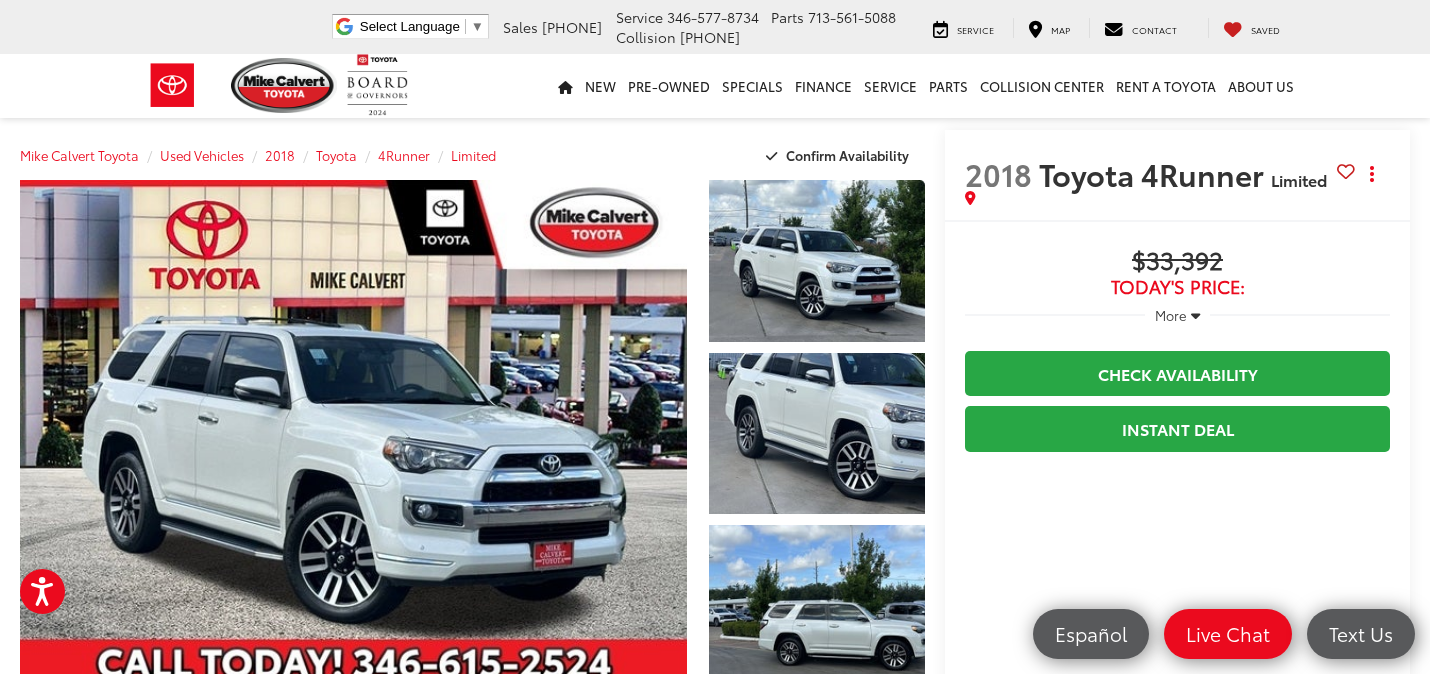 click on "More" at bounding box center (1177, 315) 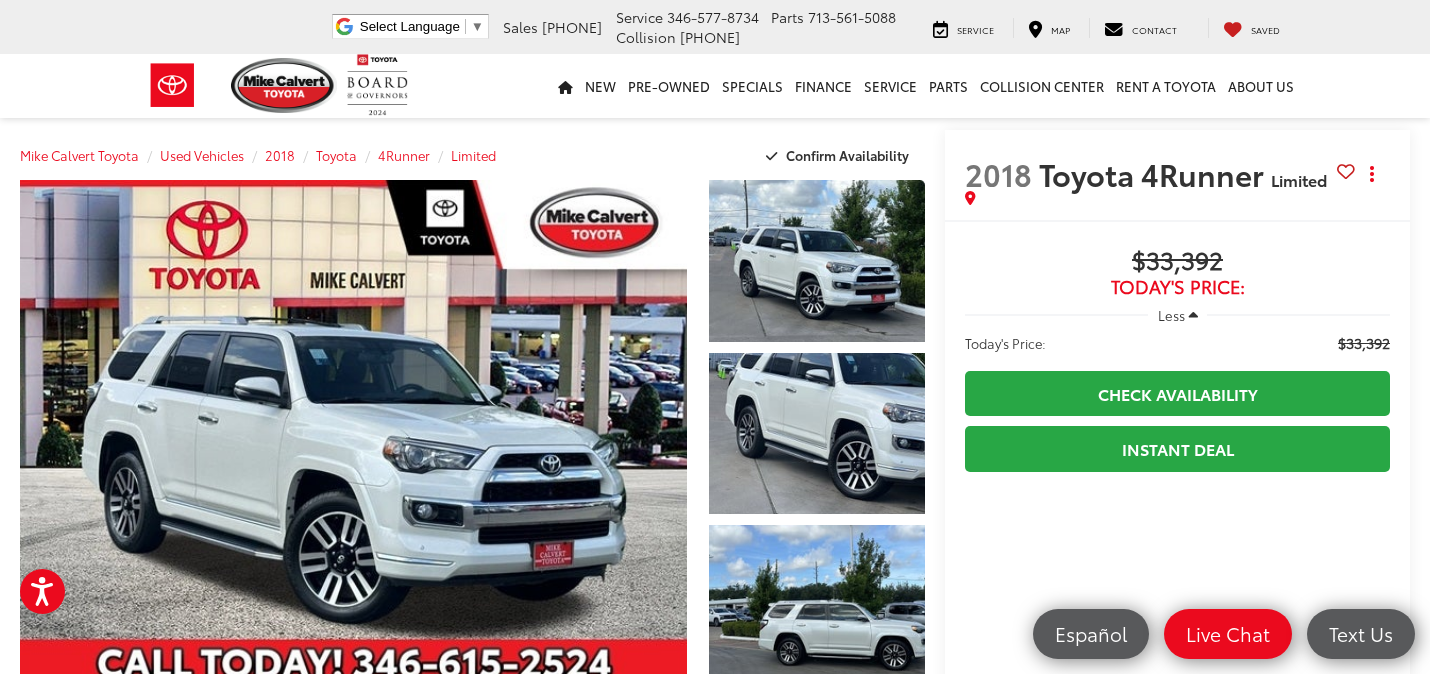 click on "Today's Price:" at bounding box center [1177, 287] 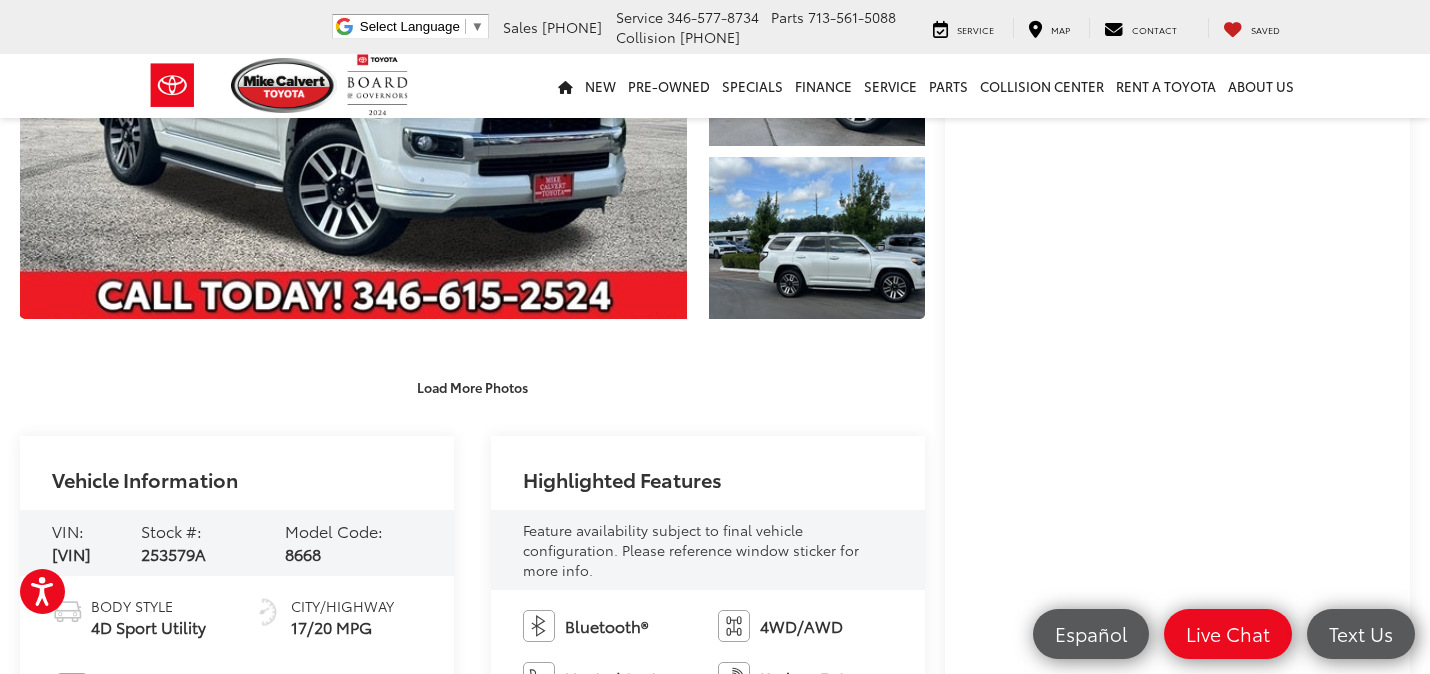 scroll, scrollTop: 0, scrollLeft: 0, axis: both 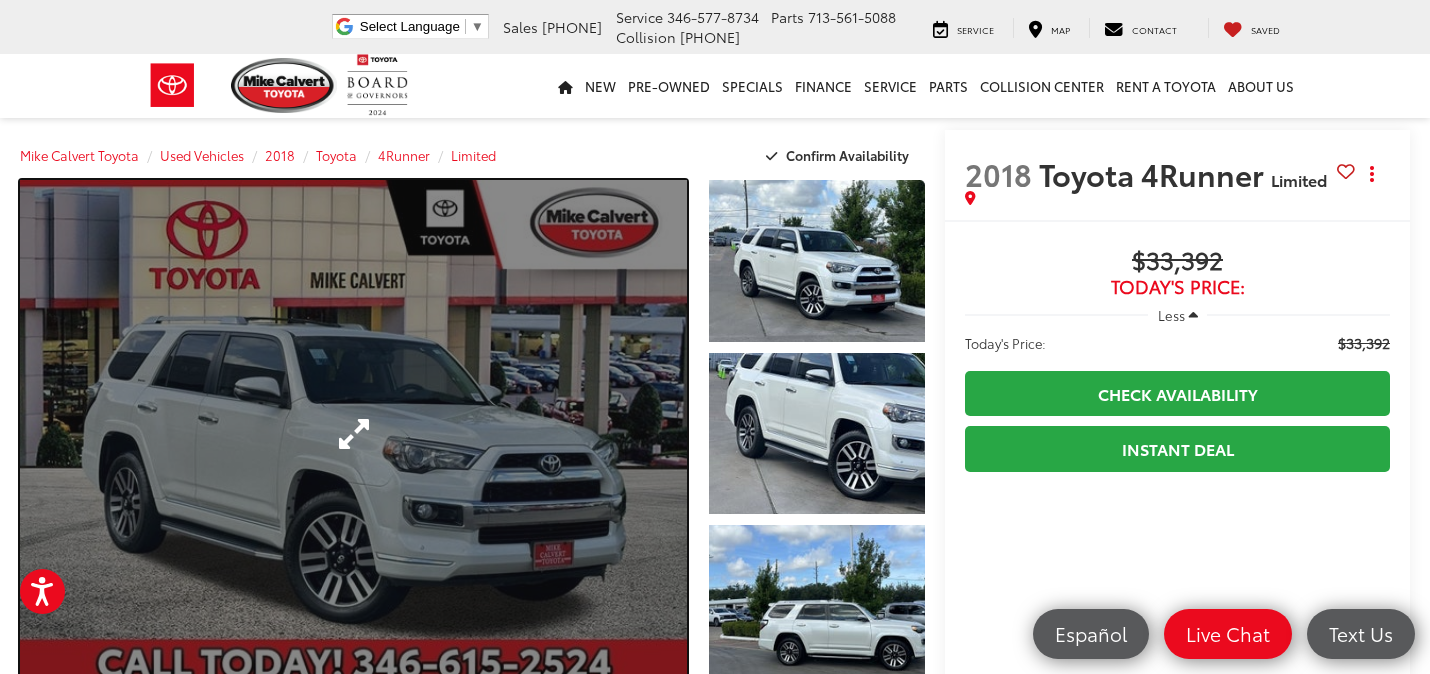 click at bounding box center (353, 433) 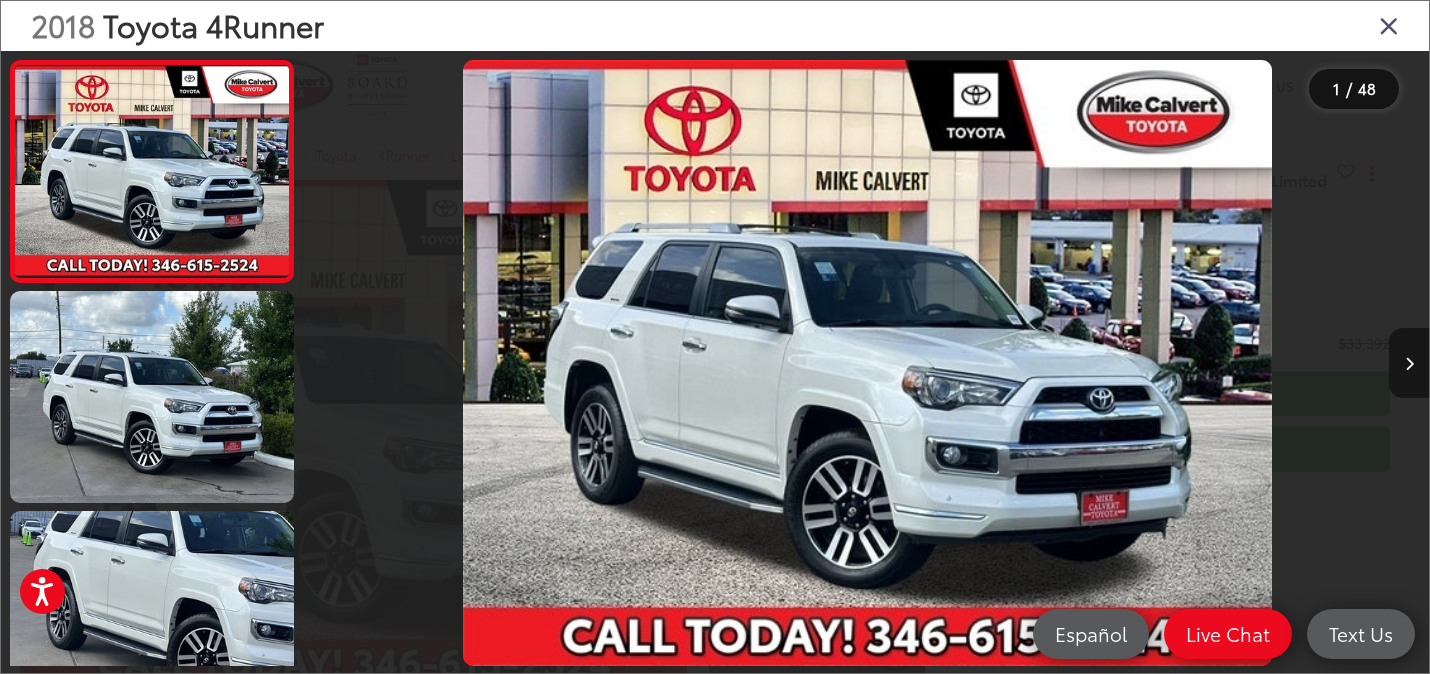 click at bounding box center (1409, 363) 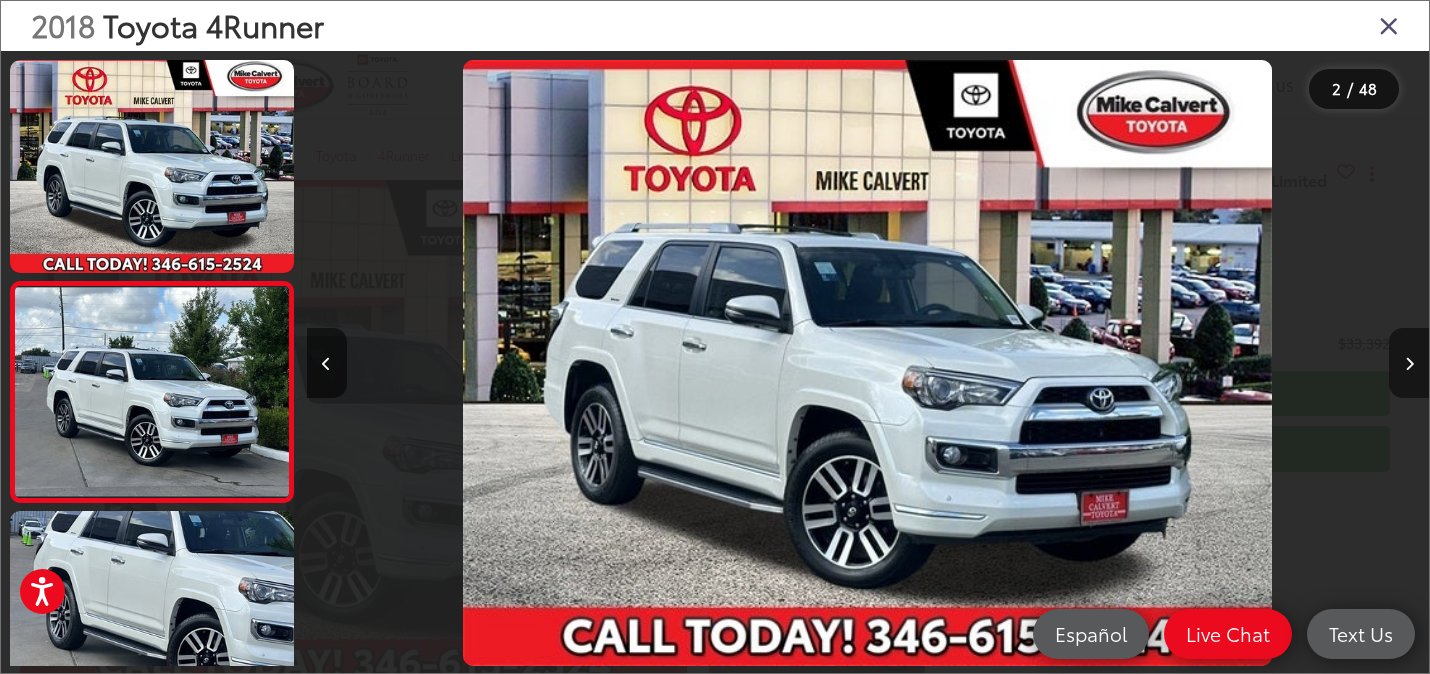 scroll, scrollTop: 0, scrollLeft: 159, axis: horizontal 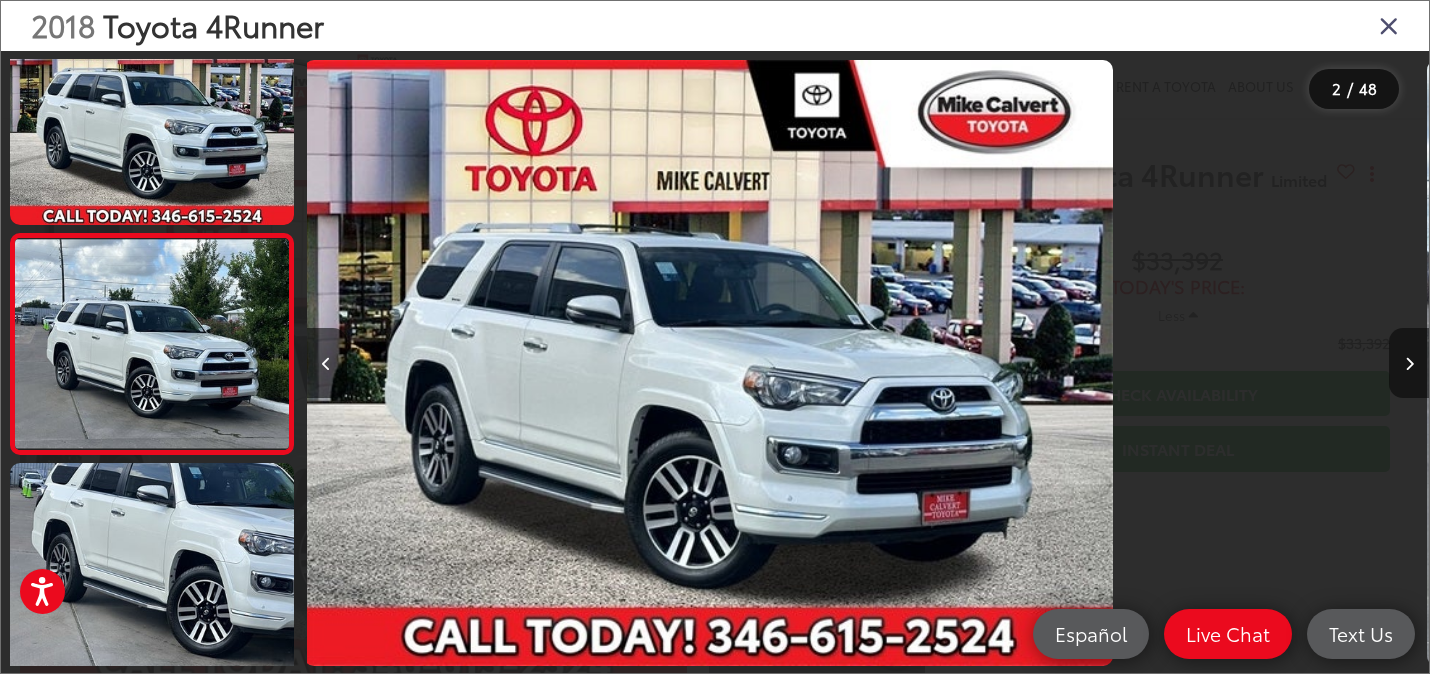 click at bounding box center (1409, 363) 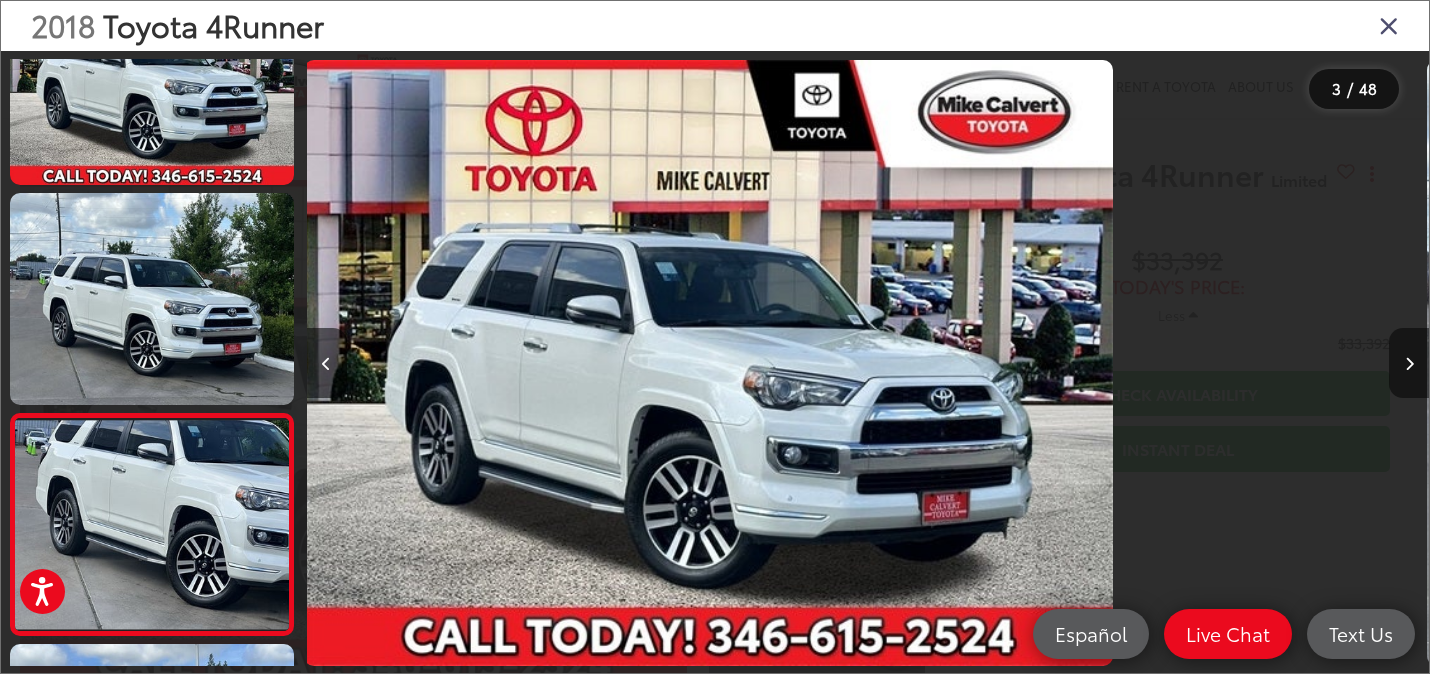 scroll, scrollTop: 0, scrollLeft: 479, axis: horizontal 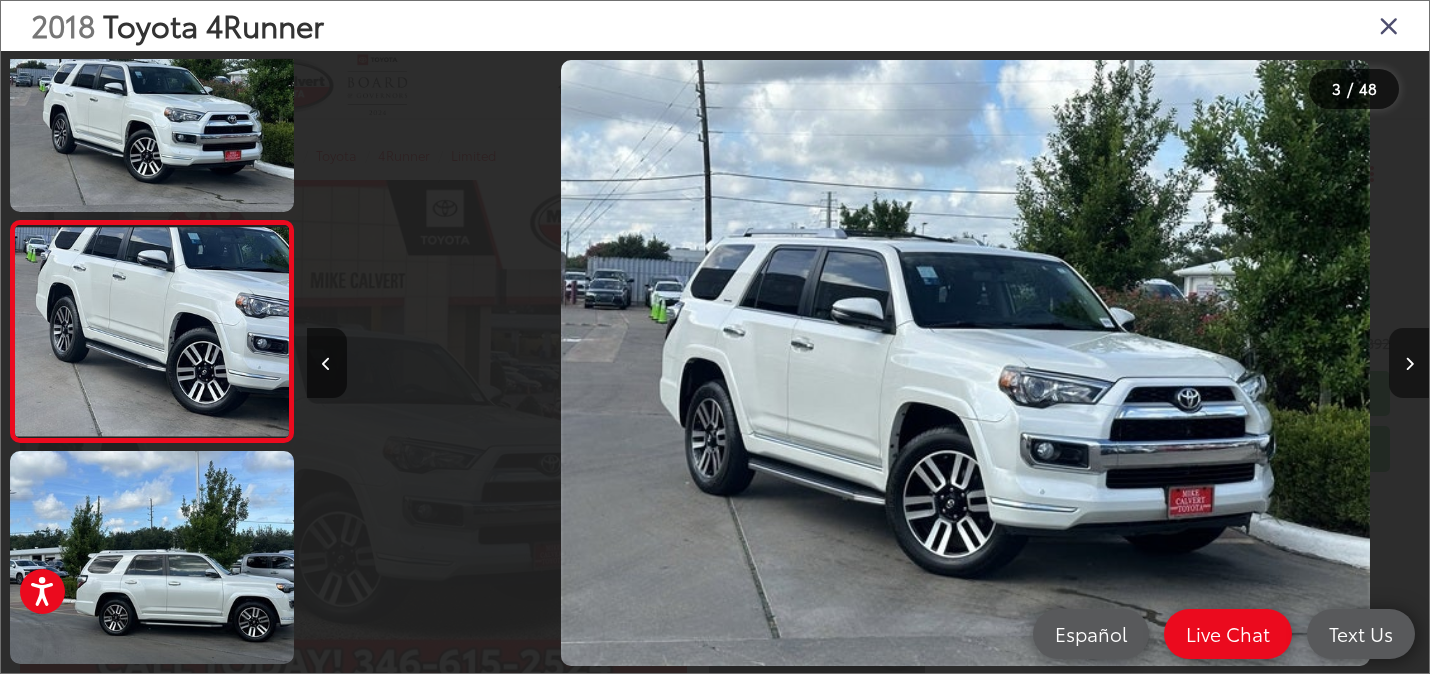 click at bounding box center (1409, 363) 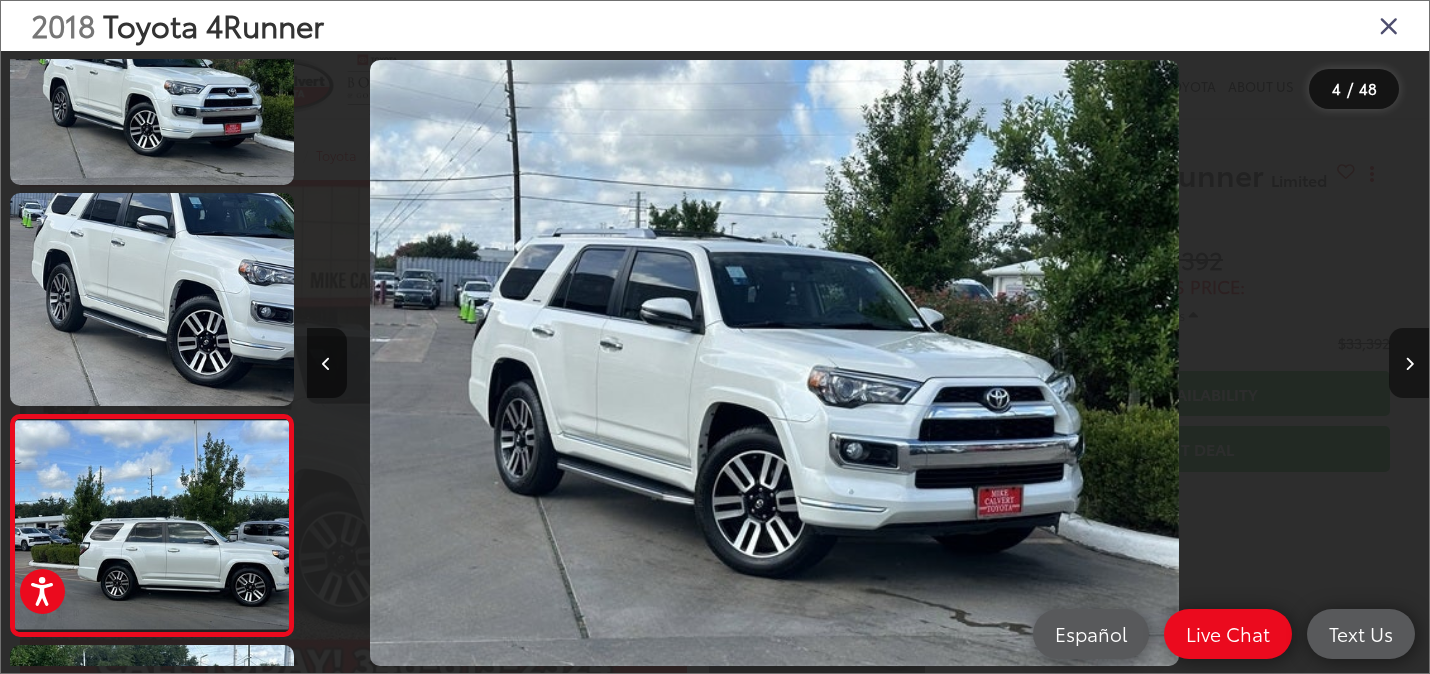 scroll, scrollTop: 477, scrollLeft: 0, axis: vertical 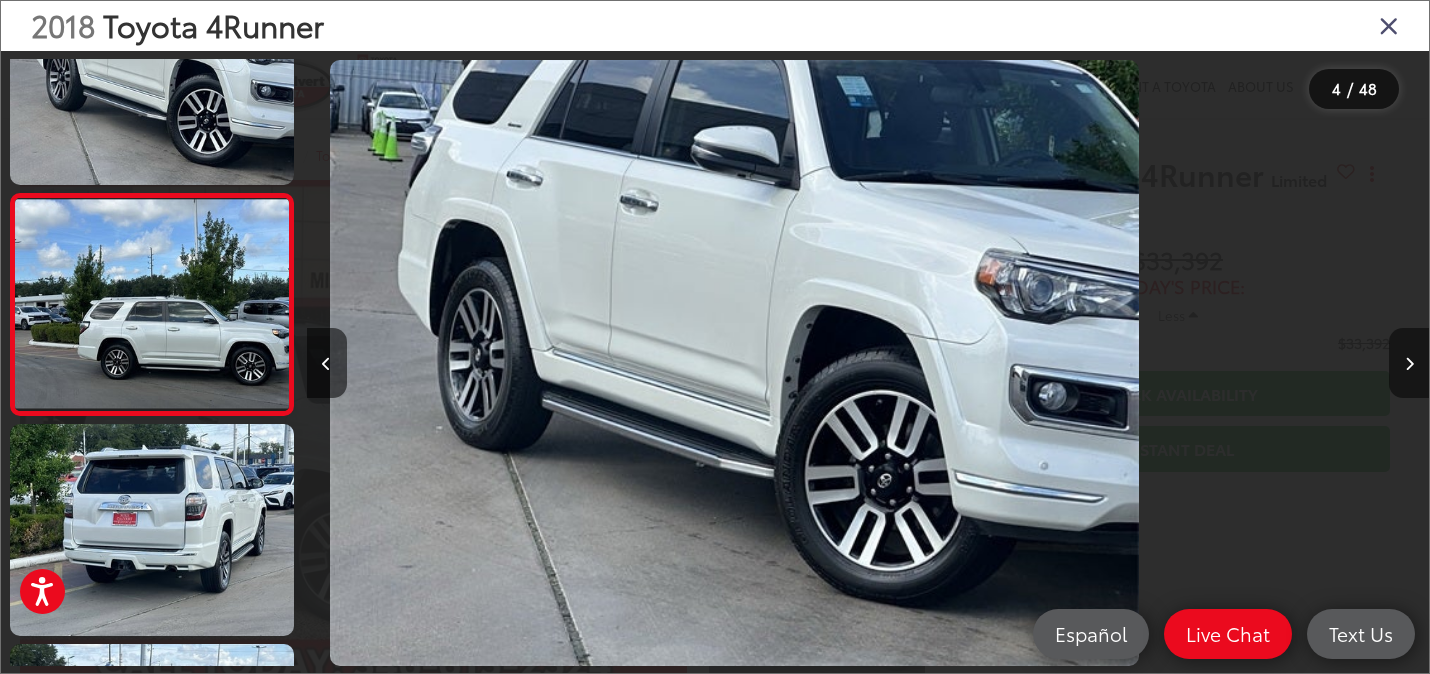 click at bounding box center (1409, 363) 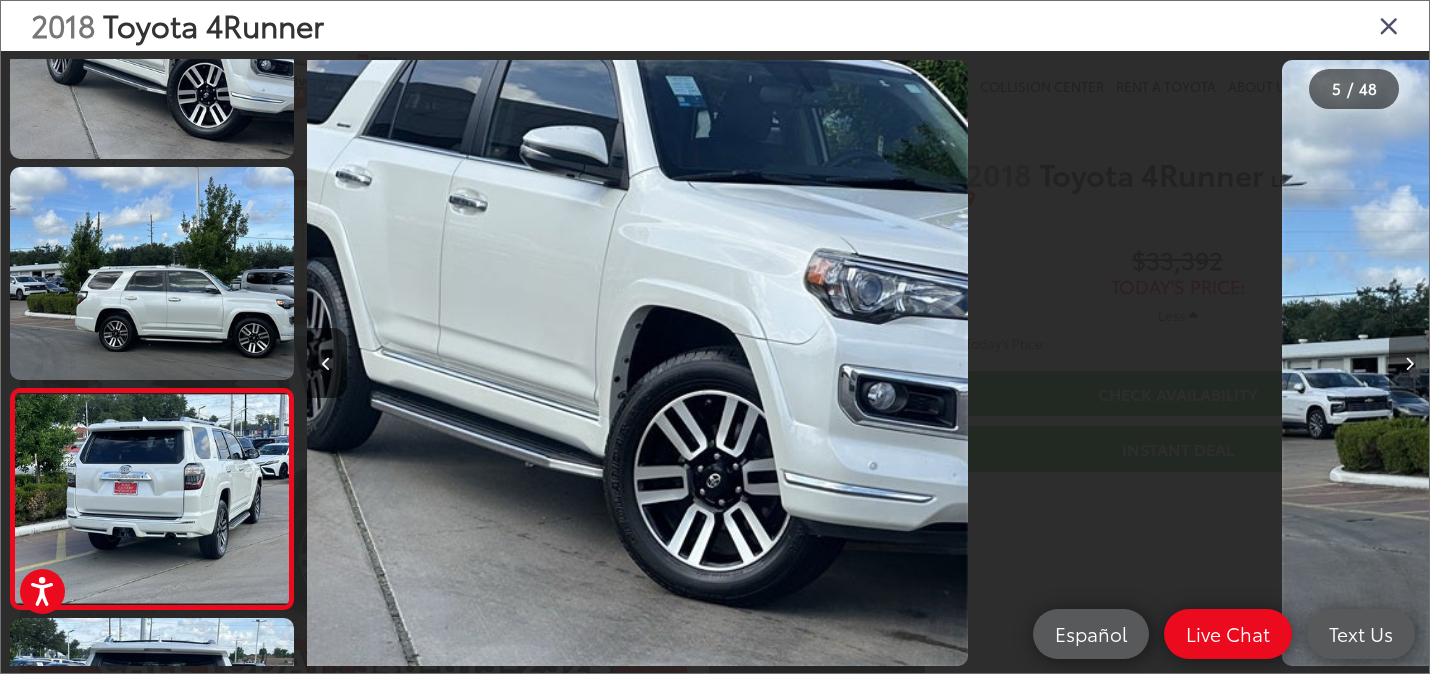 scroll, scrollTop: 666, scrollLeft: 0, axis: vertical 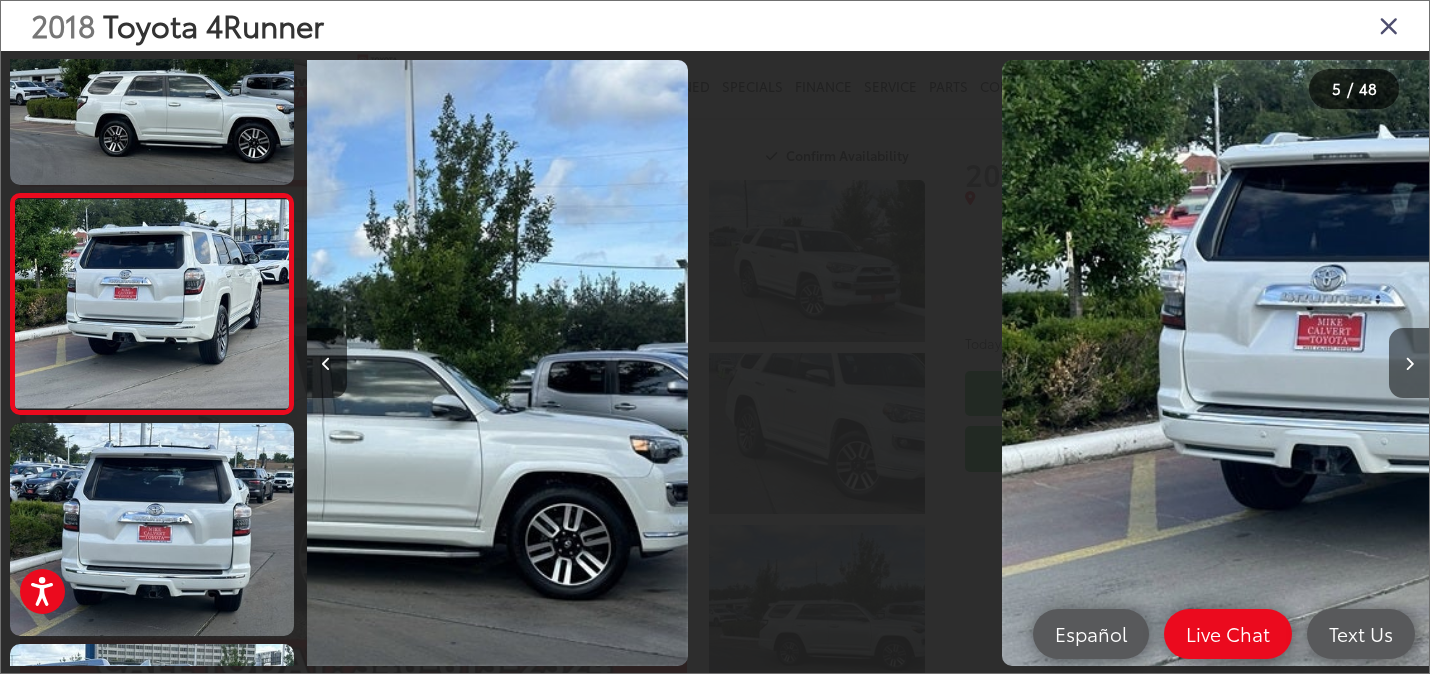 click at bounding box center [1409, 363] 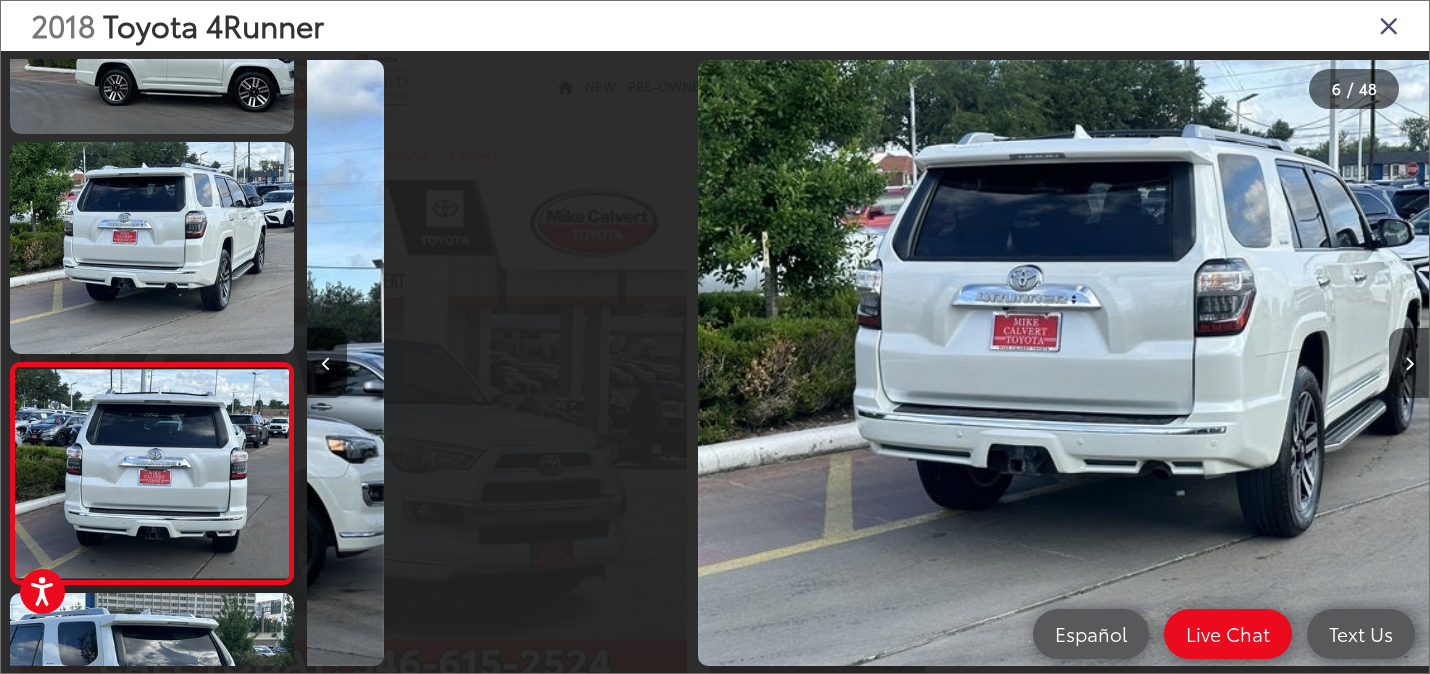 scroll, scrollTop: 970, scrollLeft: 0, axis: vertical 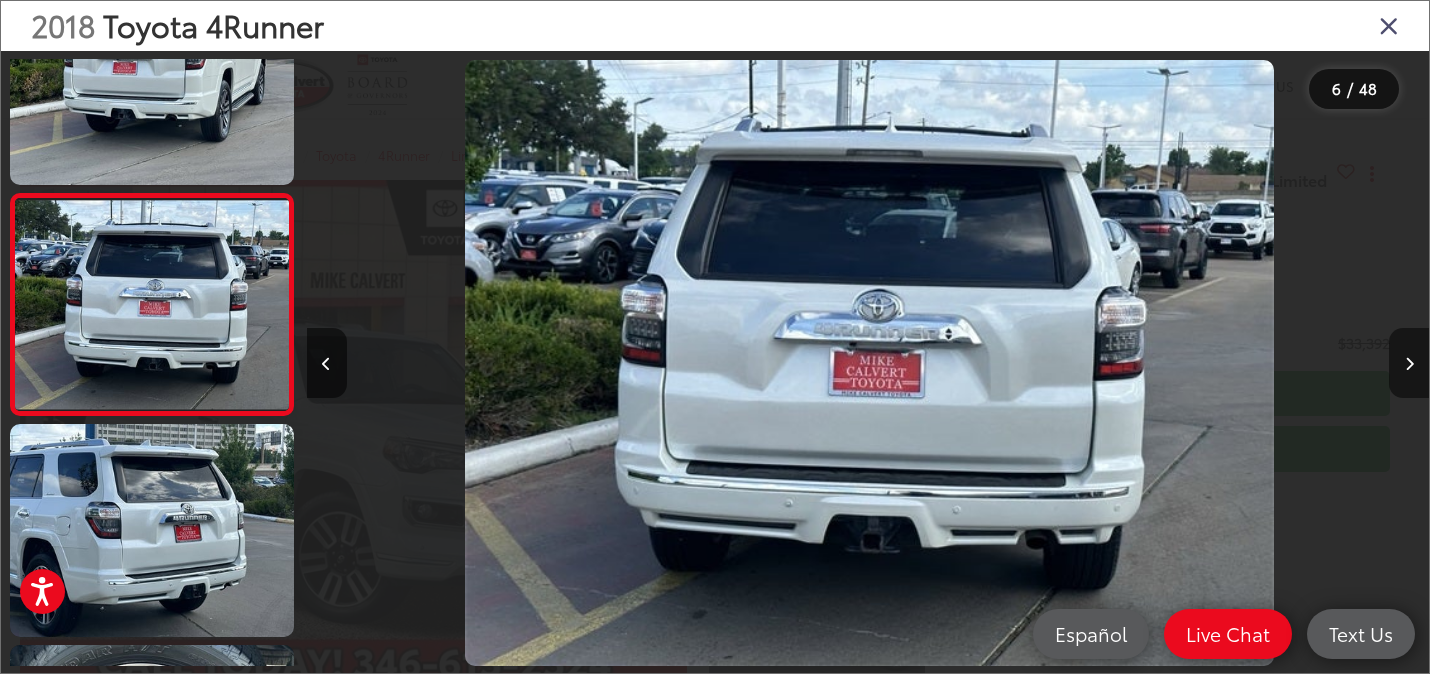 click at bounding box center [1409, 363] 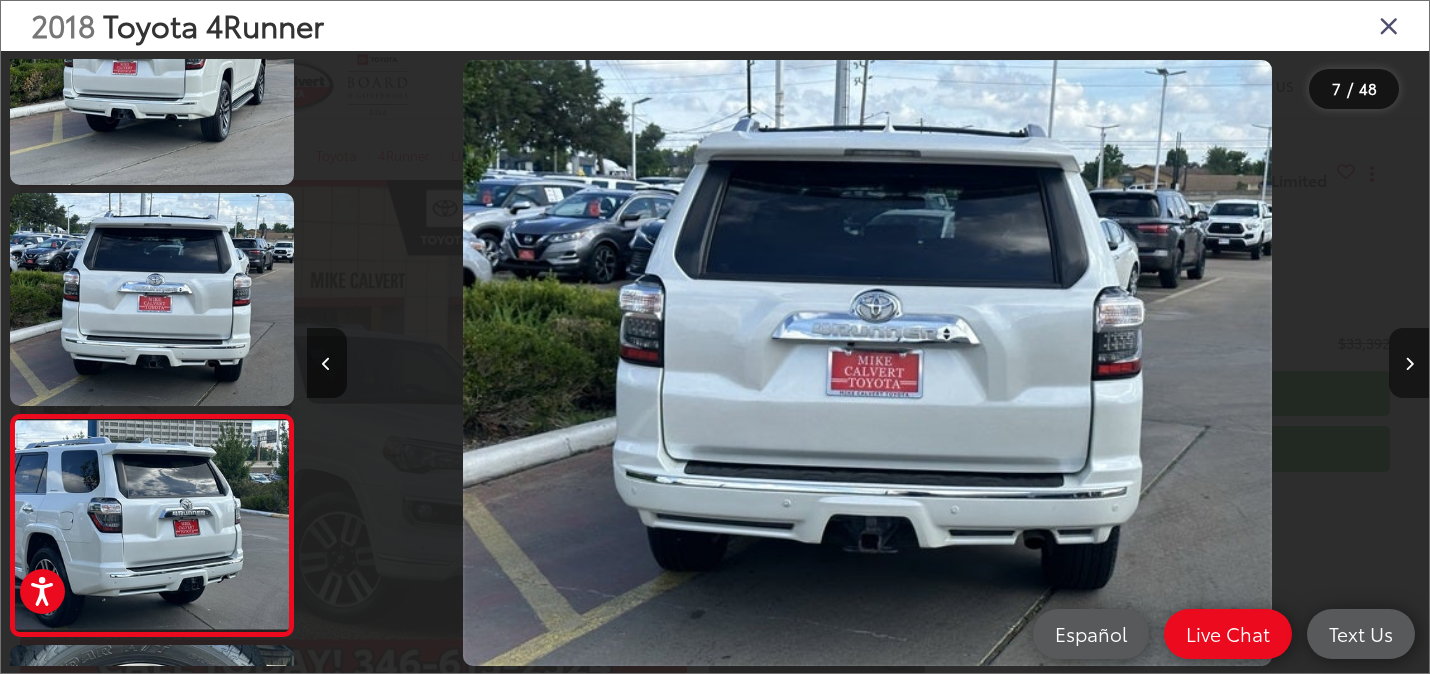 scroll, scrollTop: 0, scrollLeft: 5675, axis: horizontal 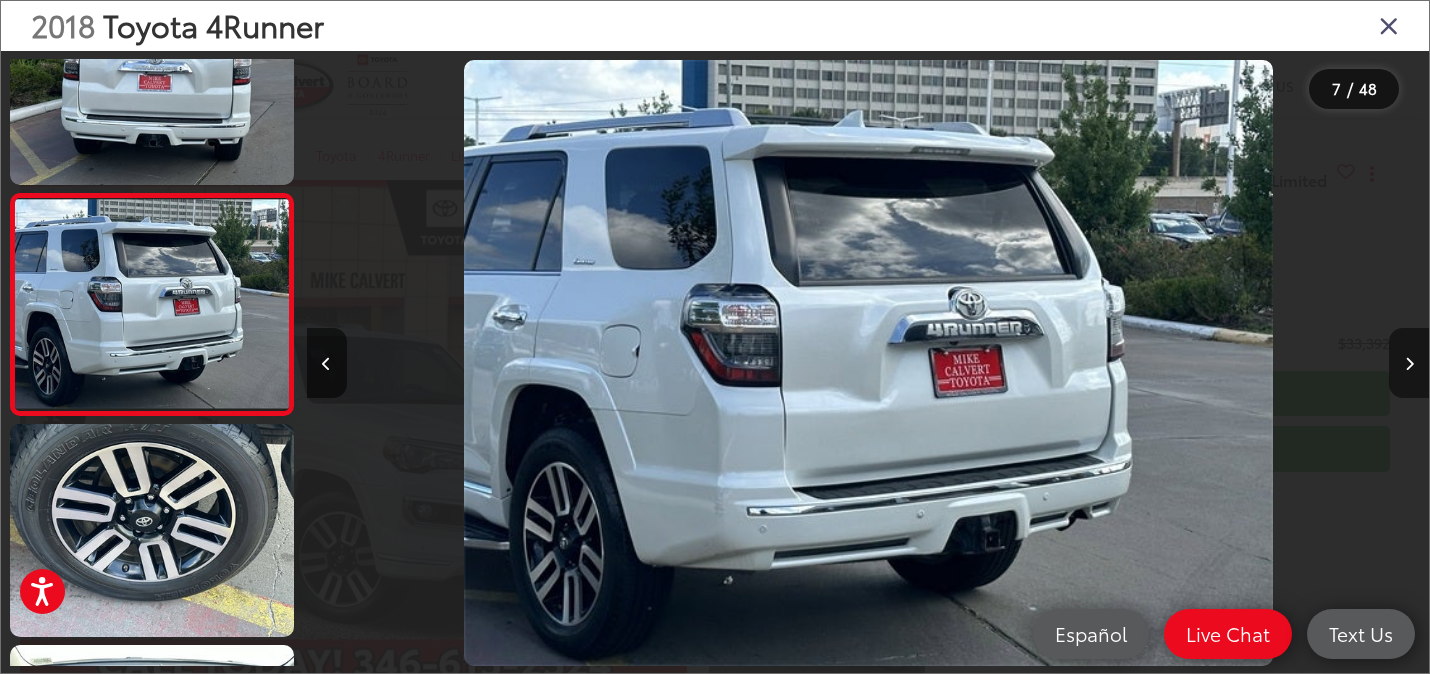 click at bounding box center [1409, 363] 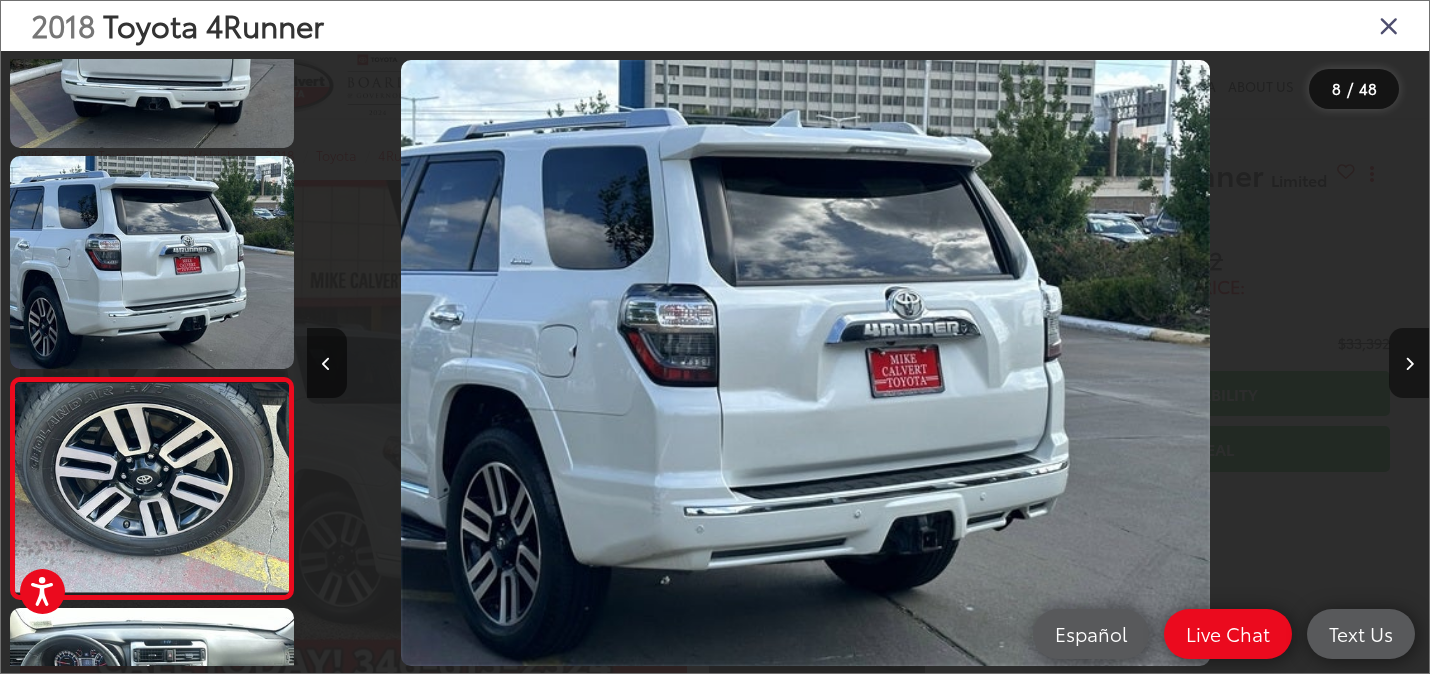 scroll, scrollTop: 1345, scrollLeft: 0, axis: vertical 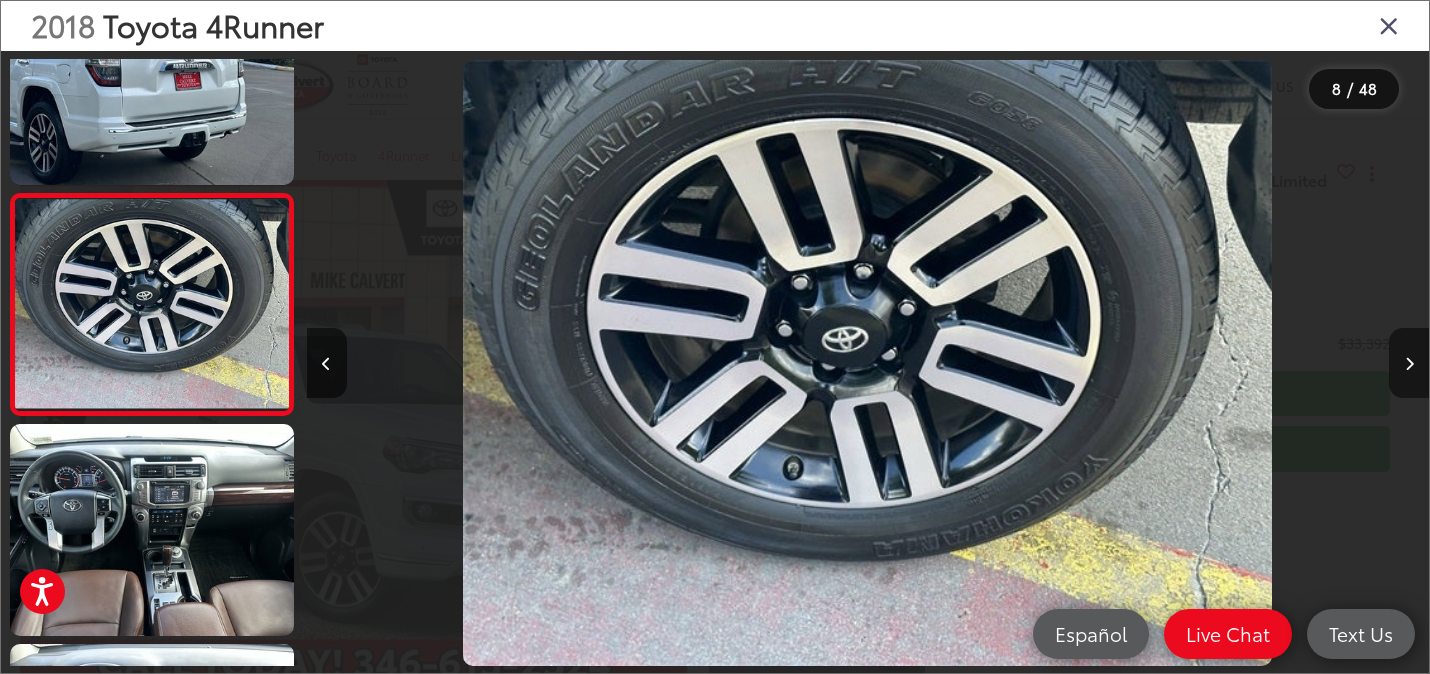 click at bounding box center (1409, 363) 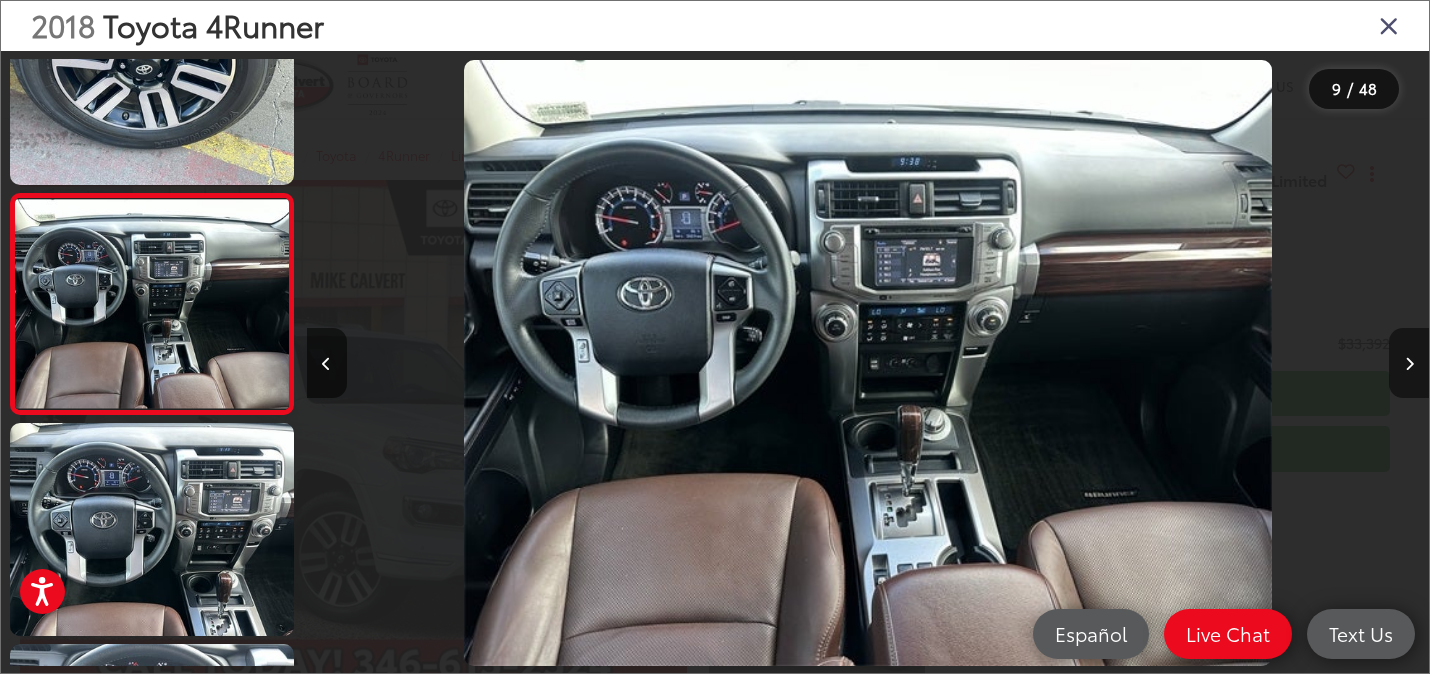 click at bounding box center (1409, 363) 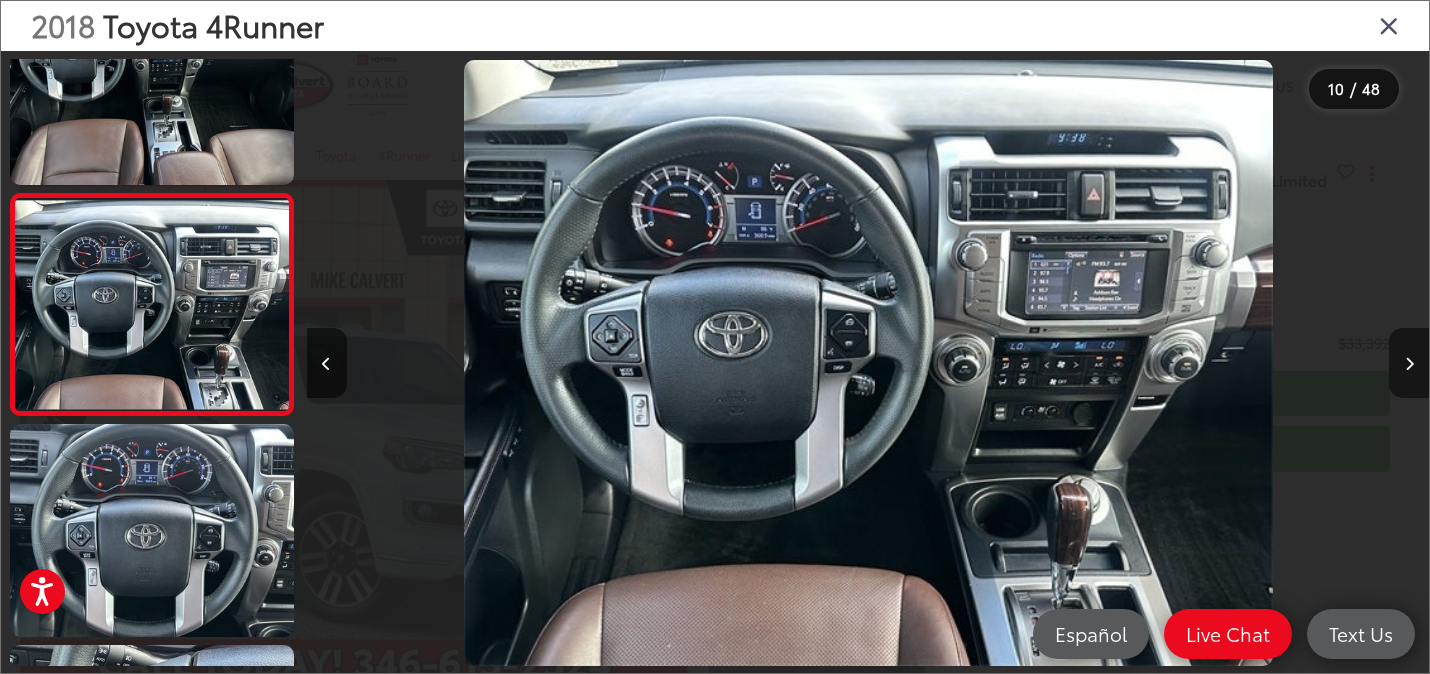 click at bounding box center [1409, 363] 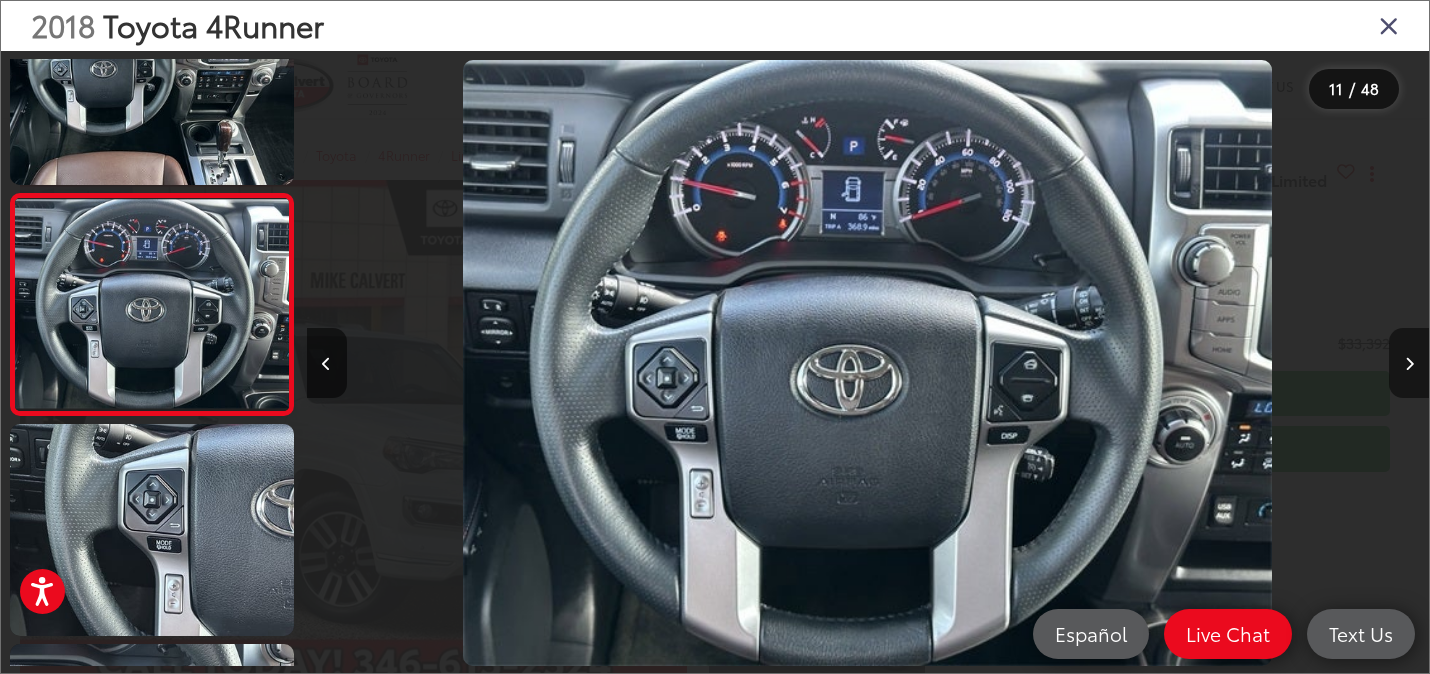 click at bounding box center (1409, 363) 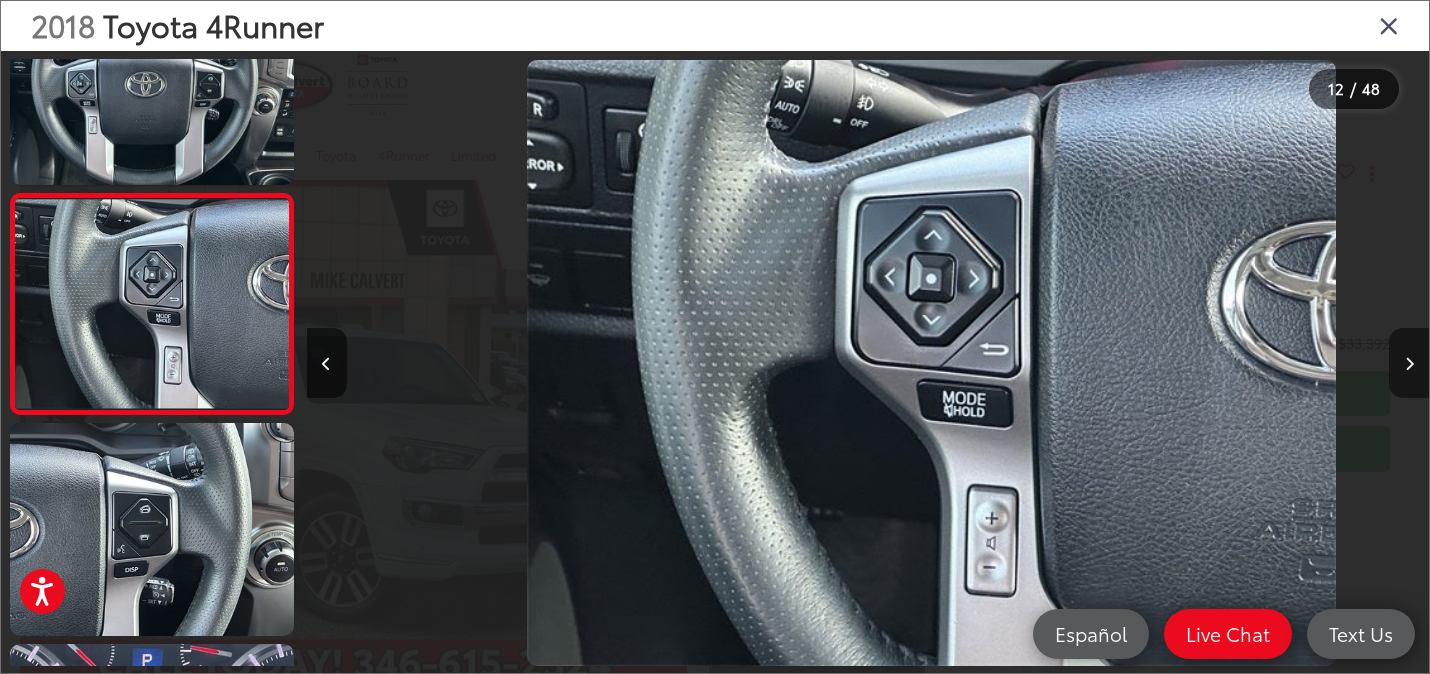 click at bounding box center (1409, 363) 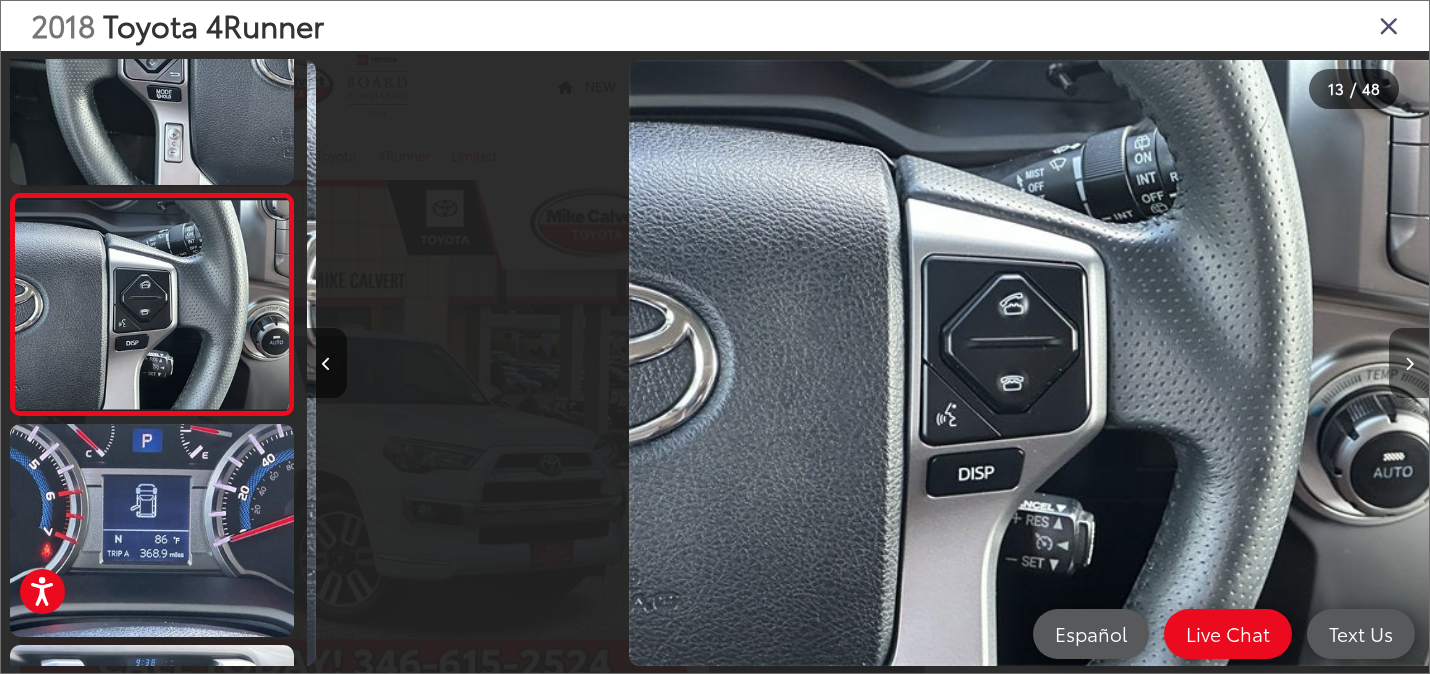 click at bounding box center (1409, 363) 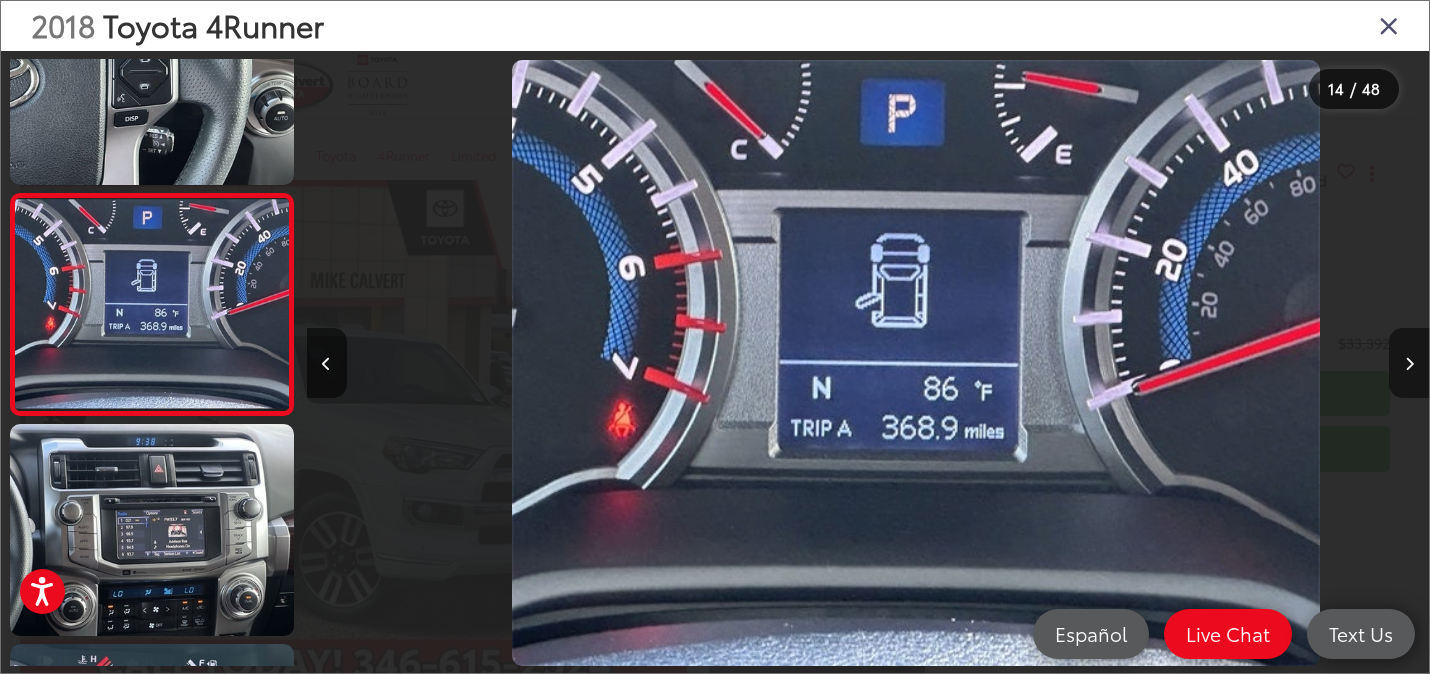 click at bounding box center [1409, 363] 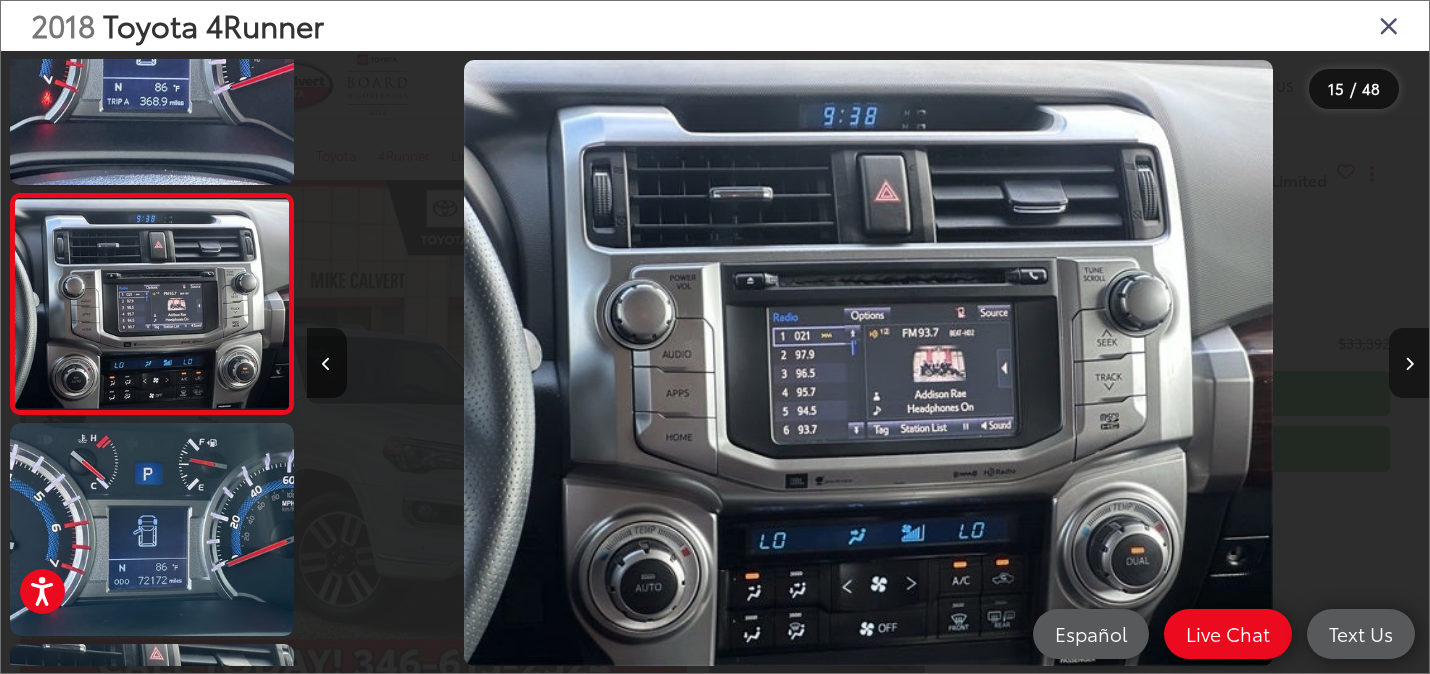 click at bounding box center [1409, 363] 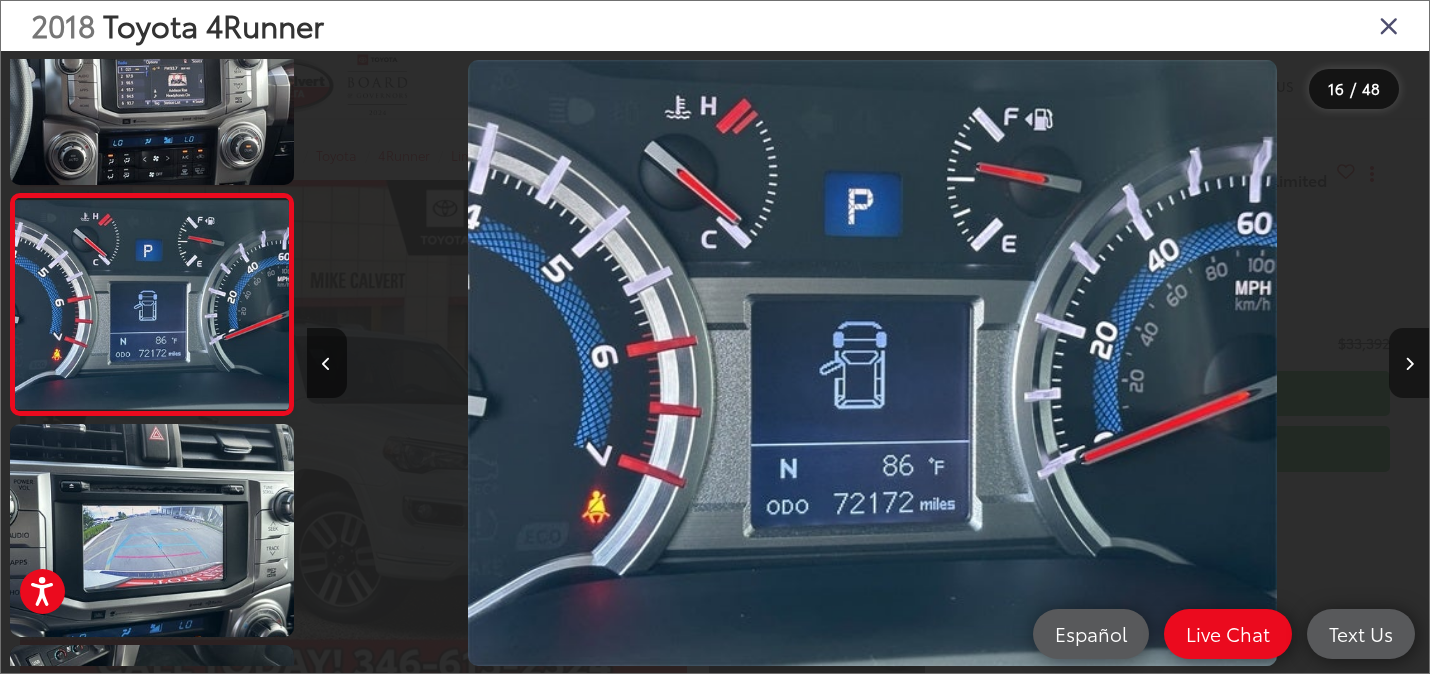 click at bounding box center (1409, 363) 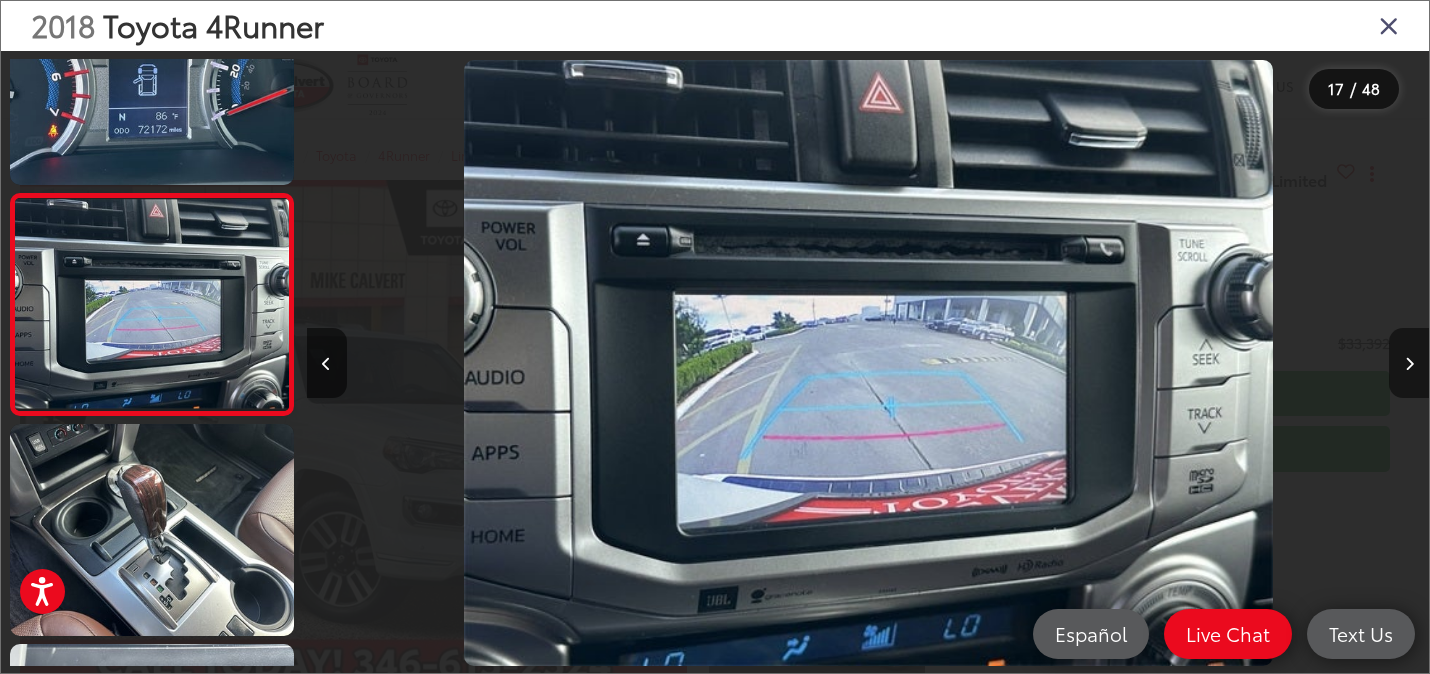 click at bounding box center (1409, 363) 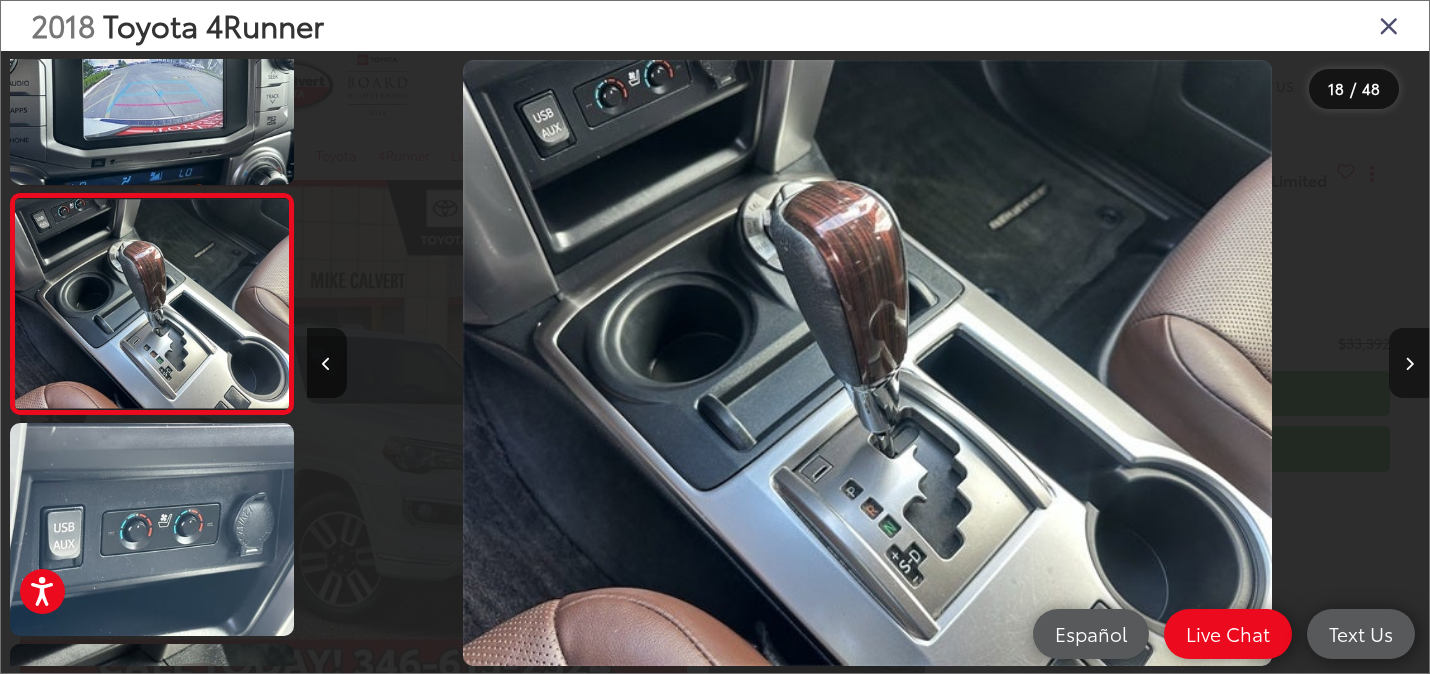 click at bounding box center [1409, 363] 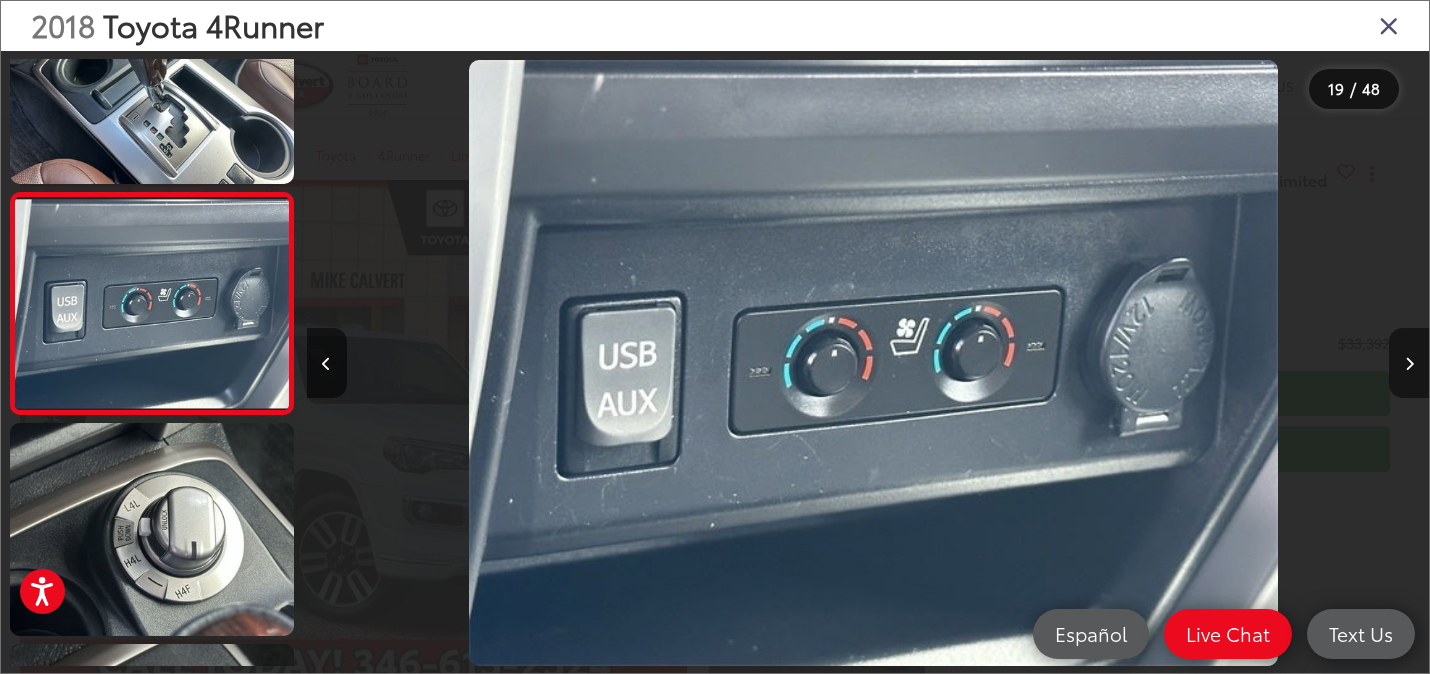 click at bounding box center (1409, 363) 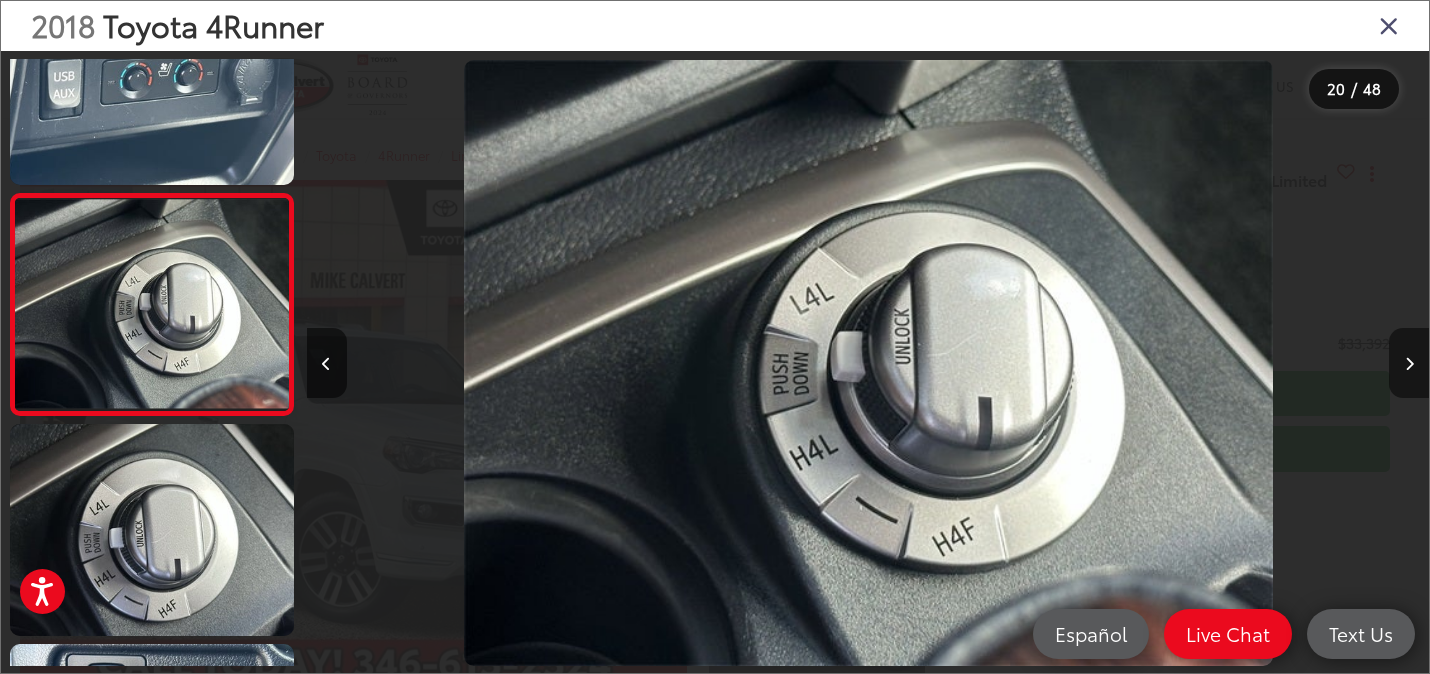 click at bounding box center [1409, 363] 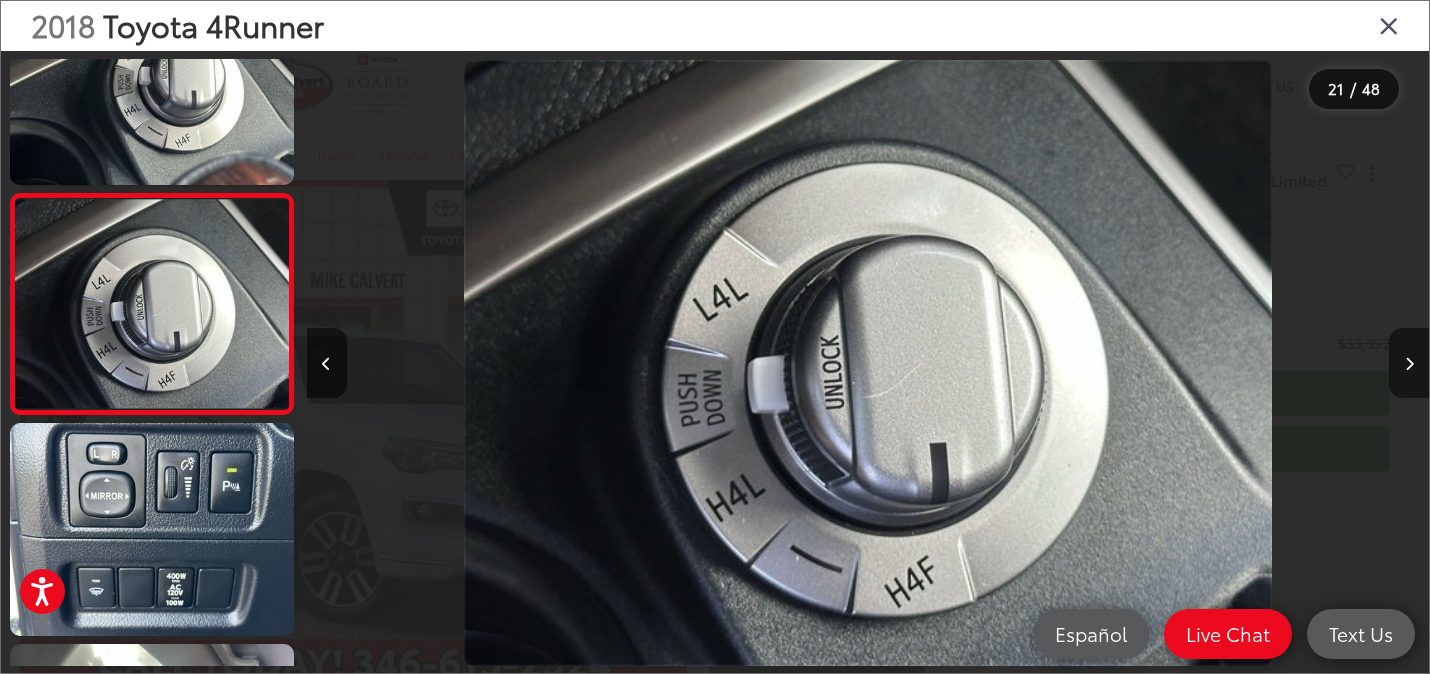 click at bounding box center [1409, 363] 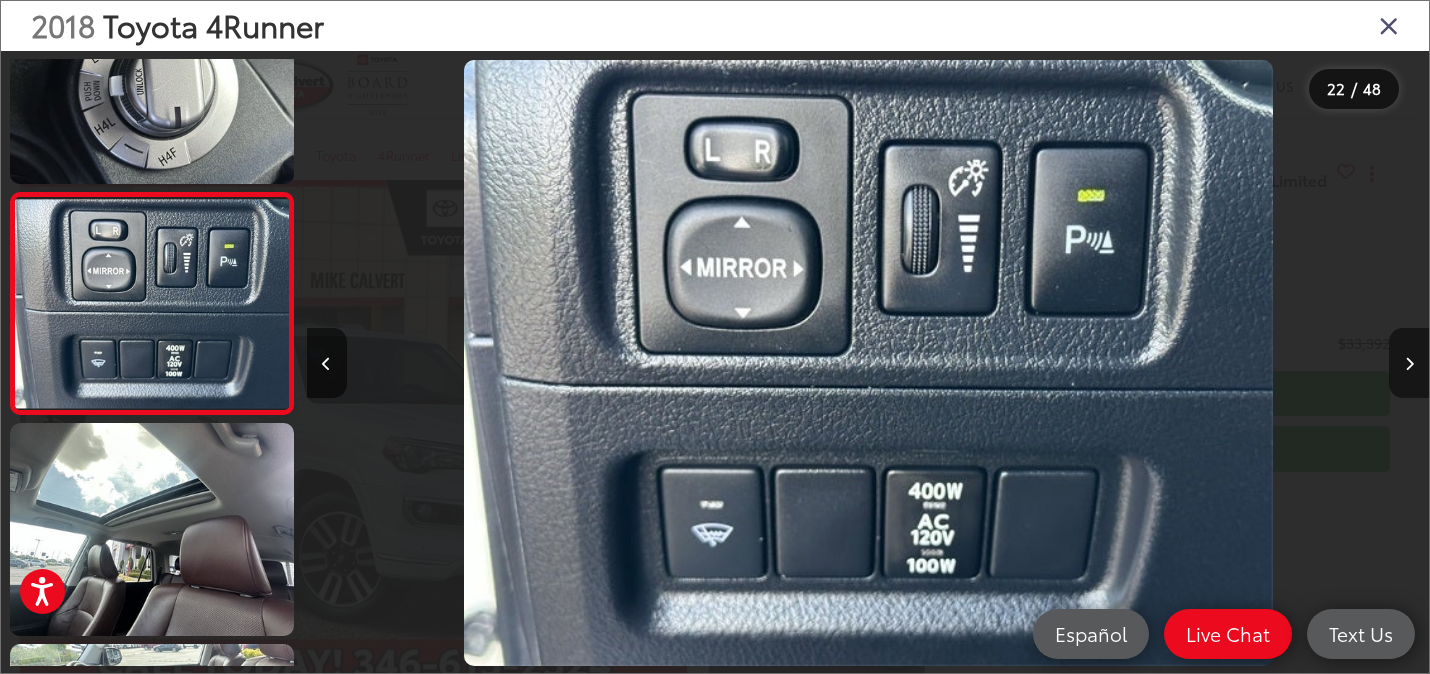 click at bounding box center [1409, 363] 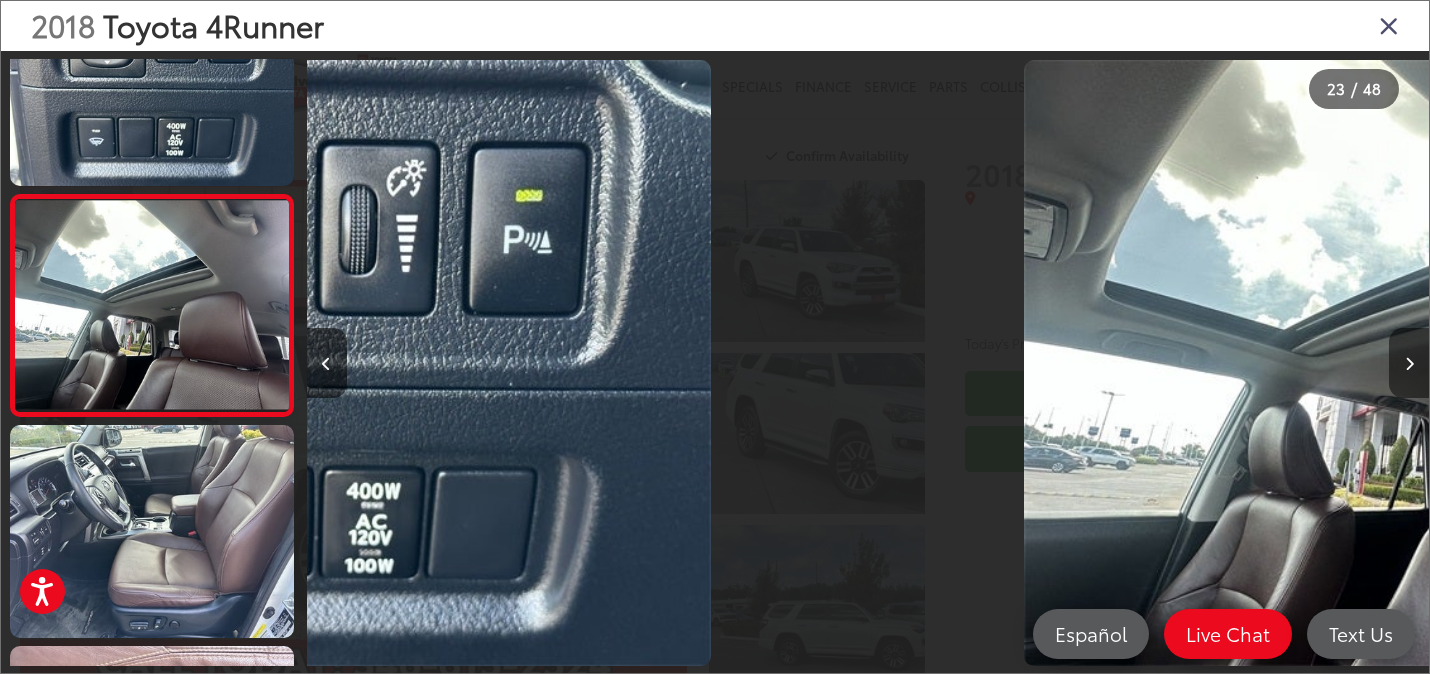 click at bounding box center [1409, 363] 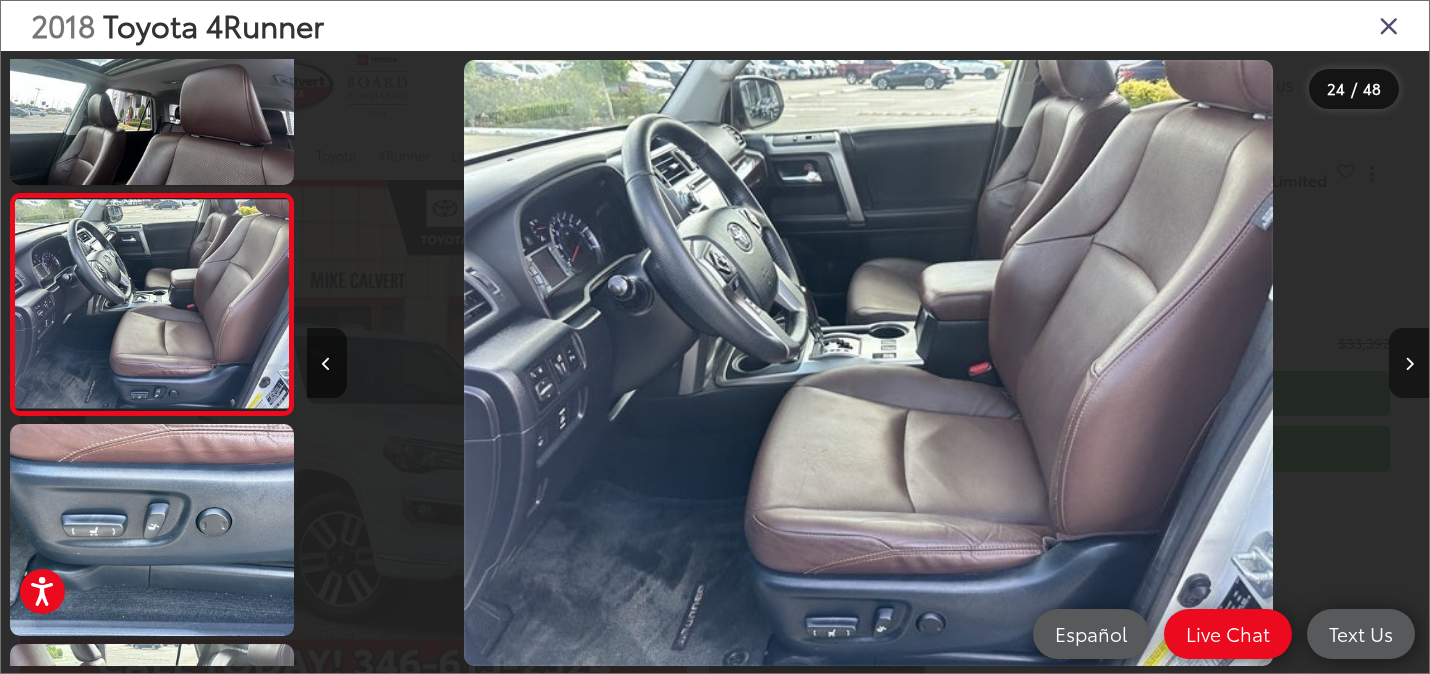 click at bounding box center (1409, 363) 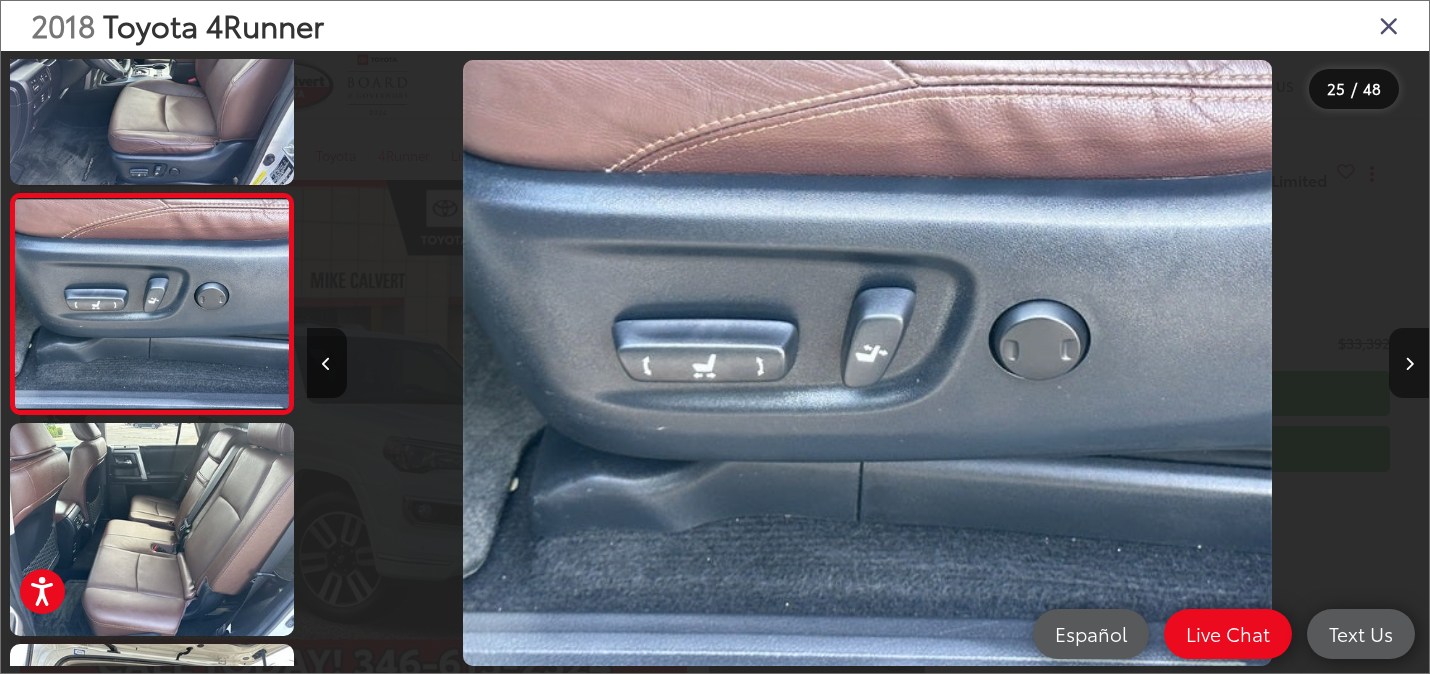 click at bounding box center (1409, 363) 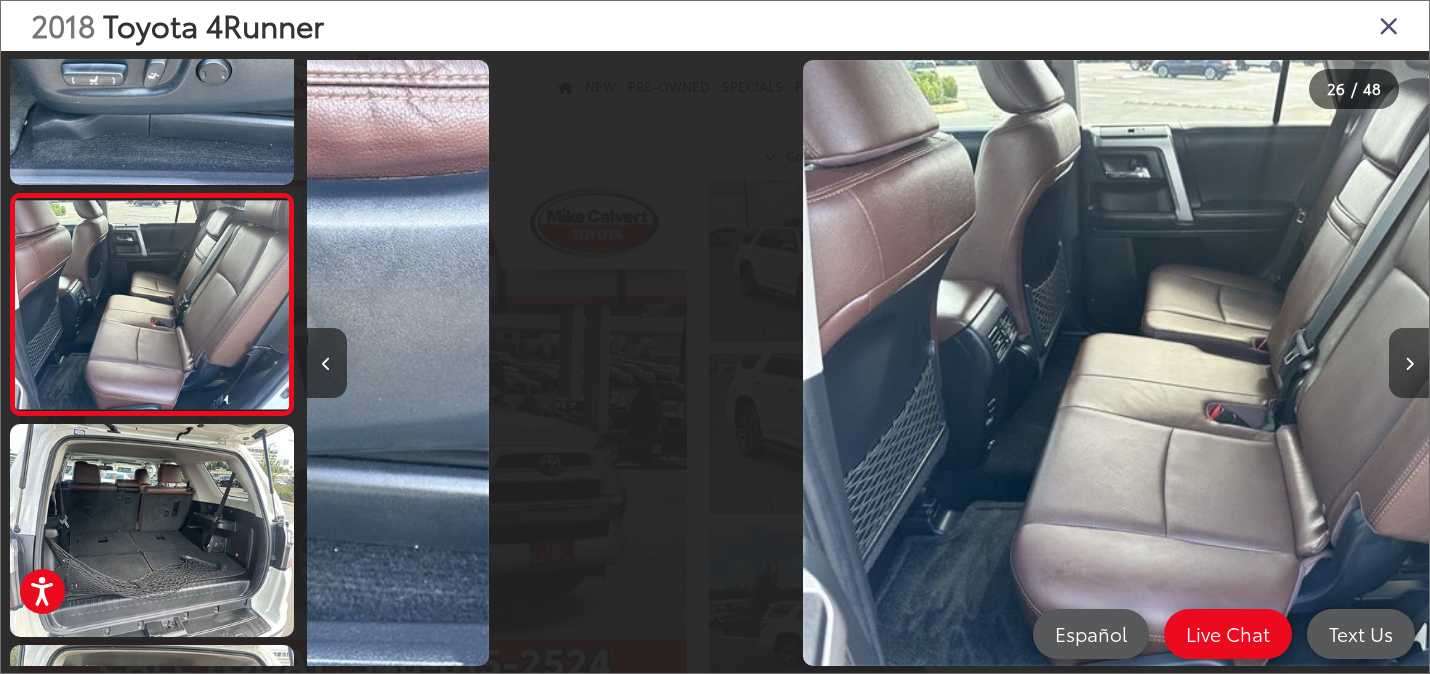 click at bounding box center [1409, 363] 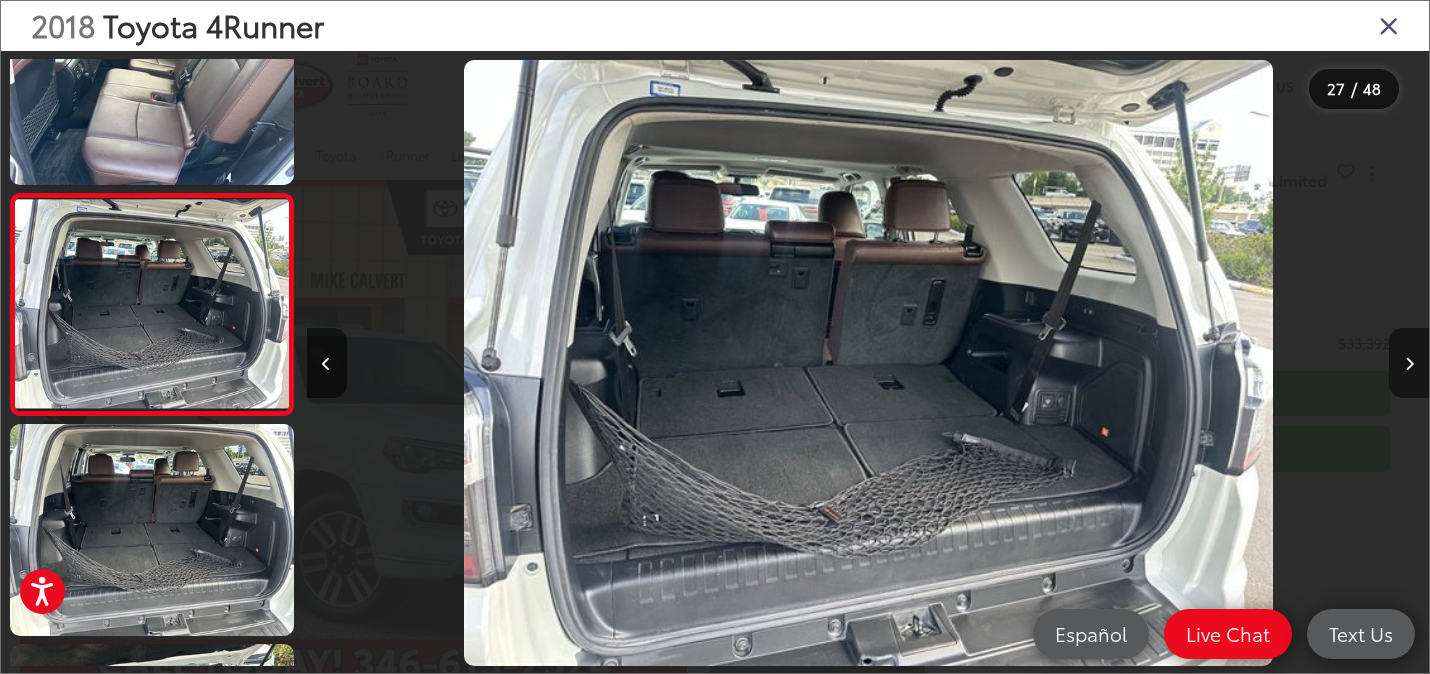 click at bounding box center (1409, 363) 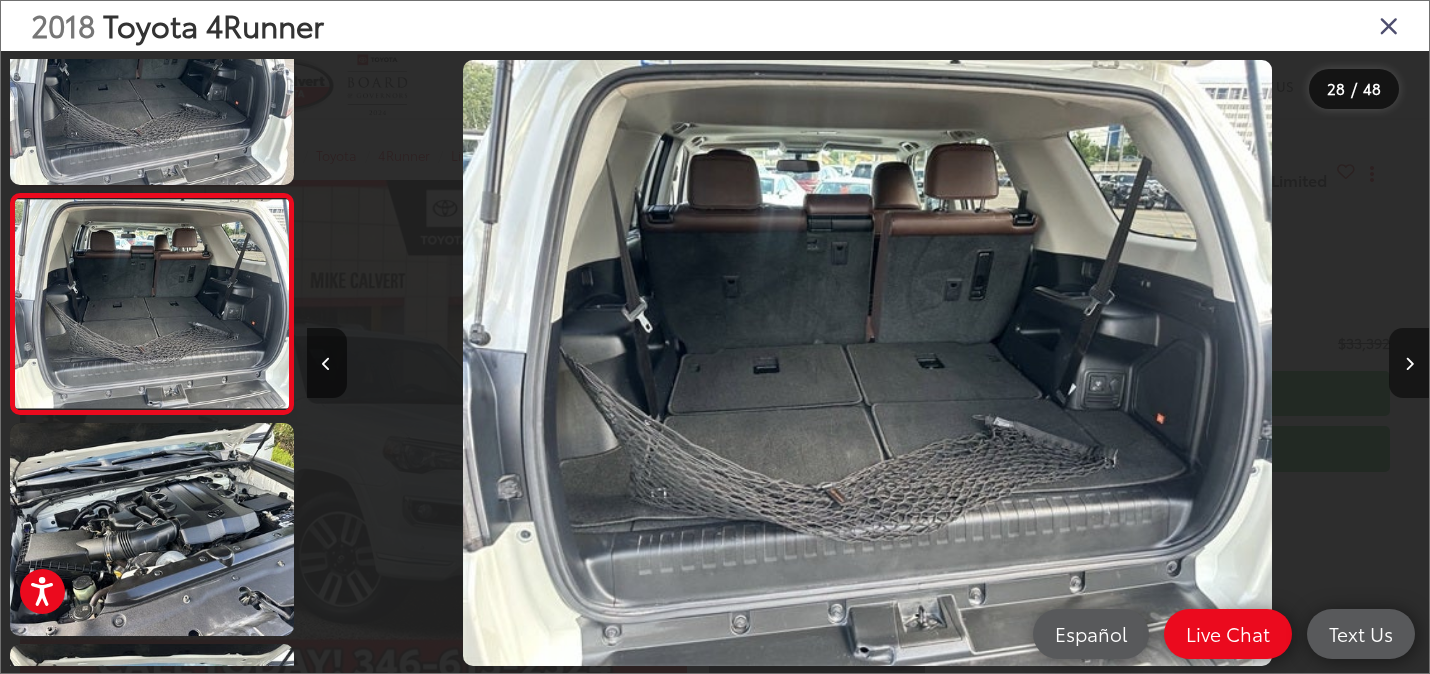 click at bounding box center (1409, 363) 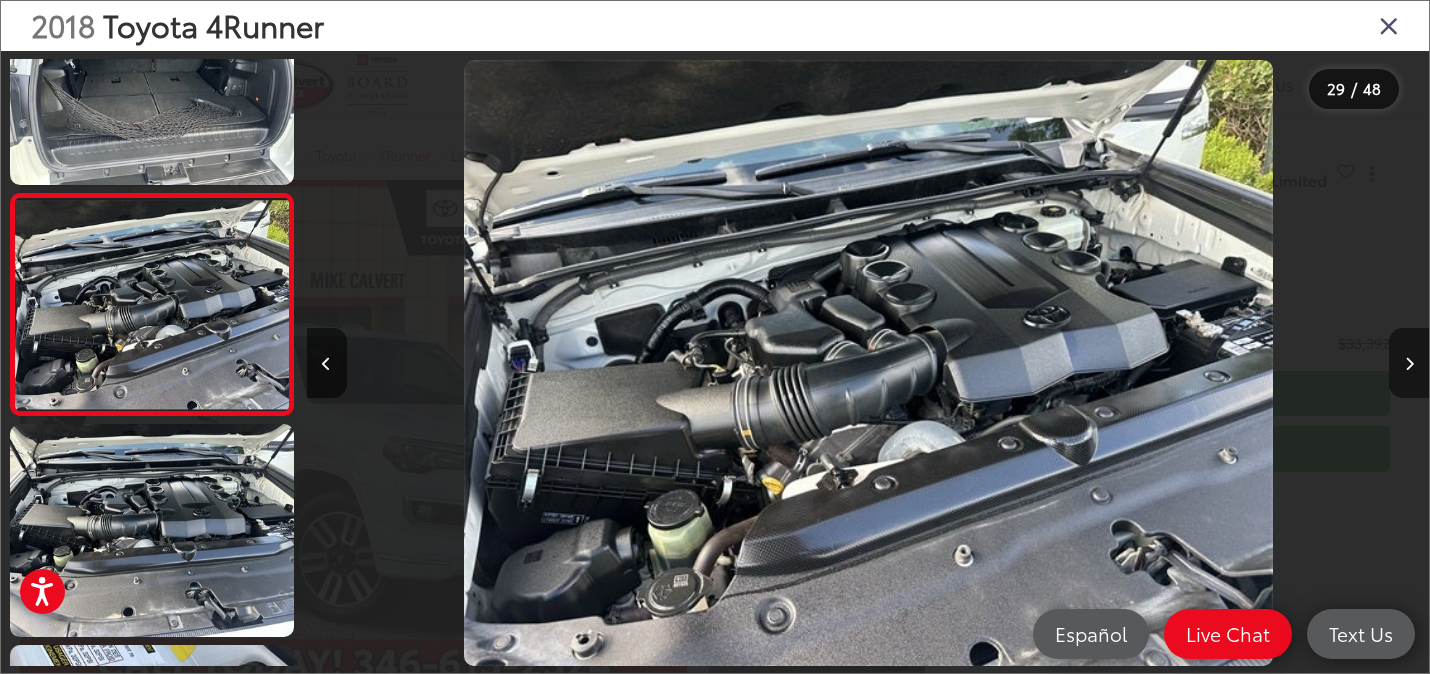 click at bounding box center [1409, 363] 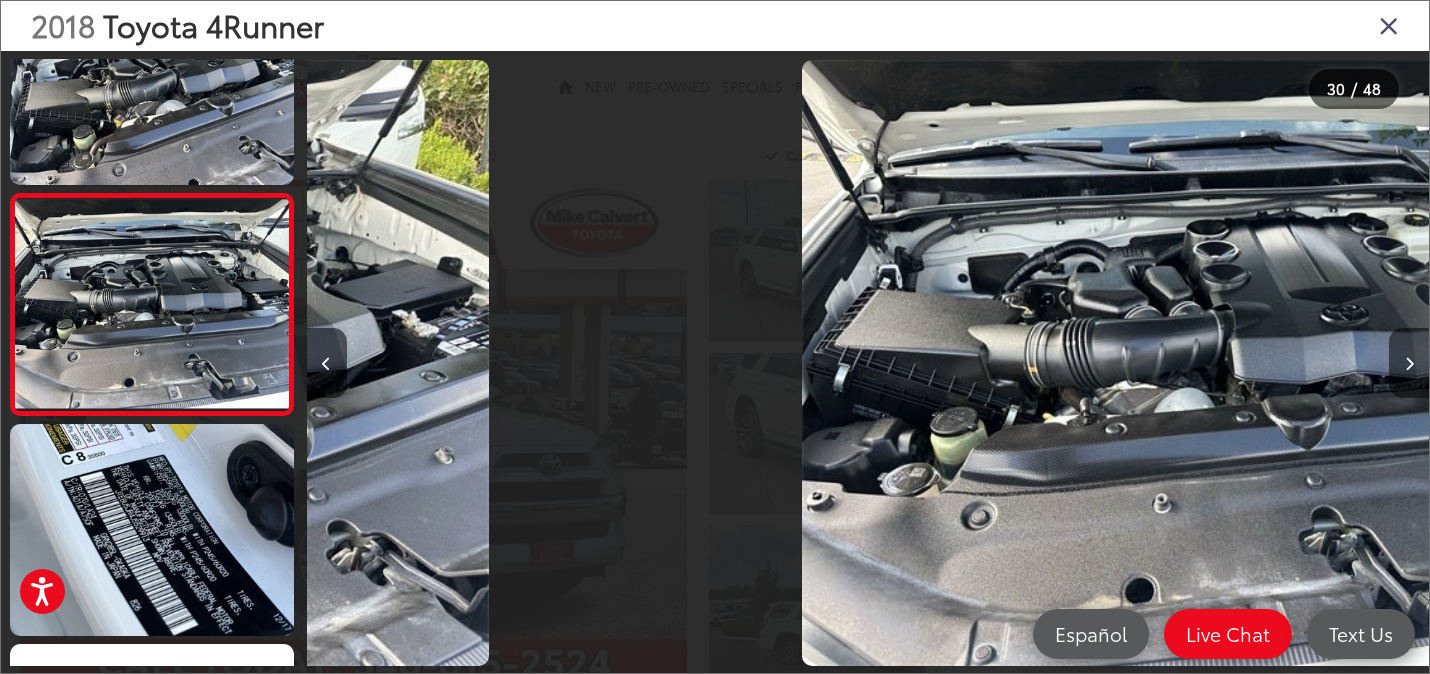 click at bounding box center [1409, 363] 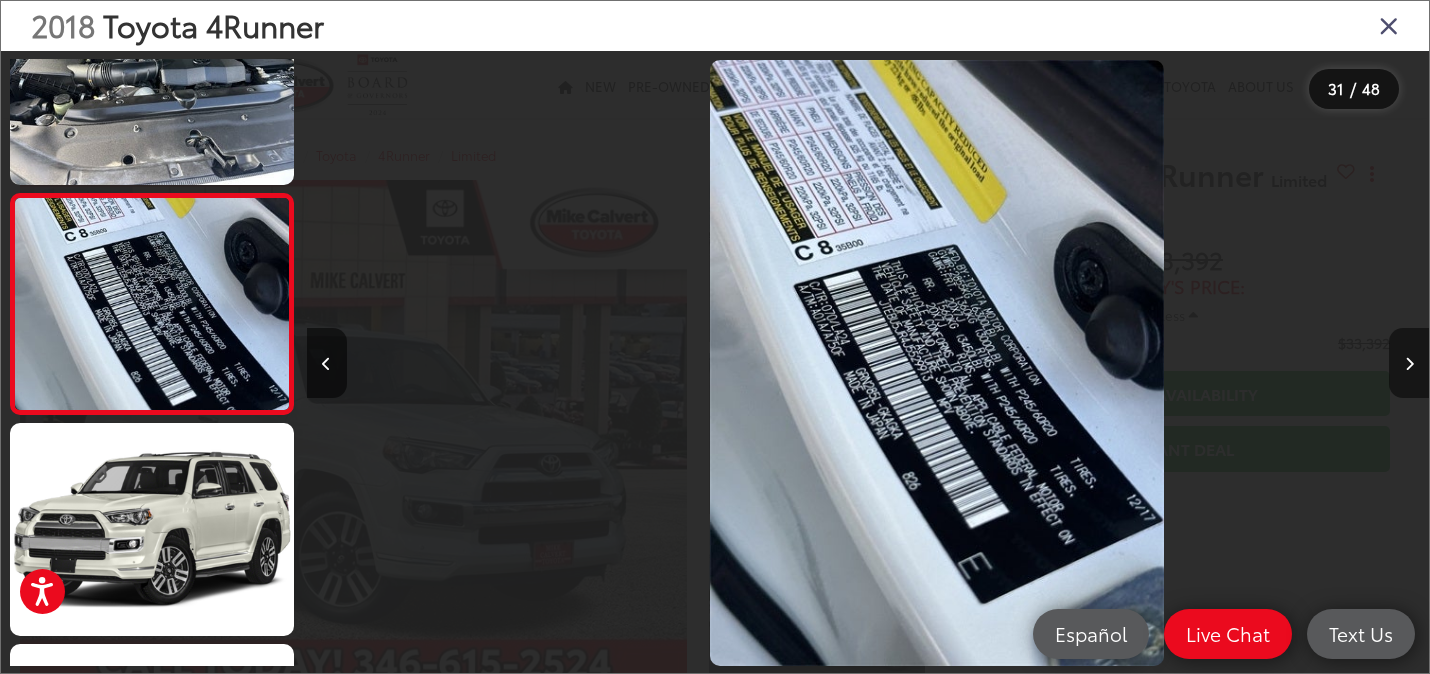 click at bounding box center [1409, 363] 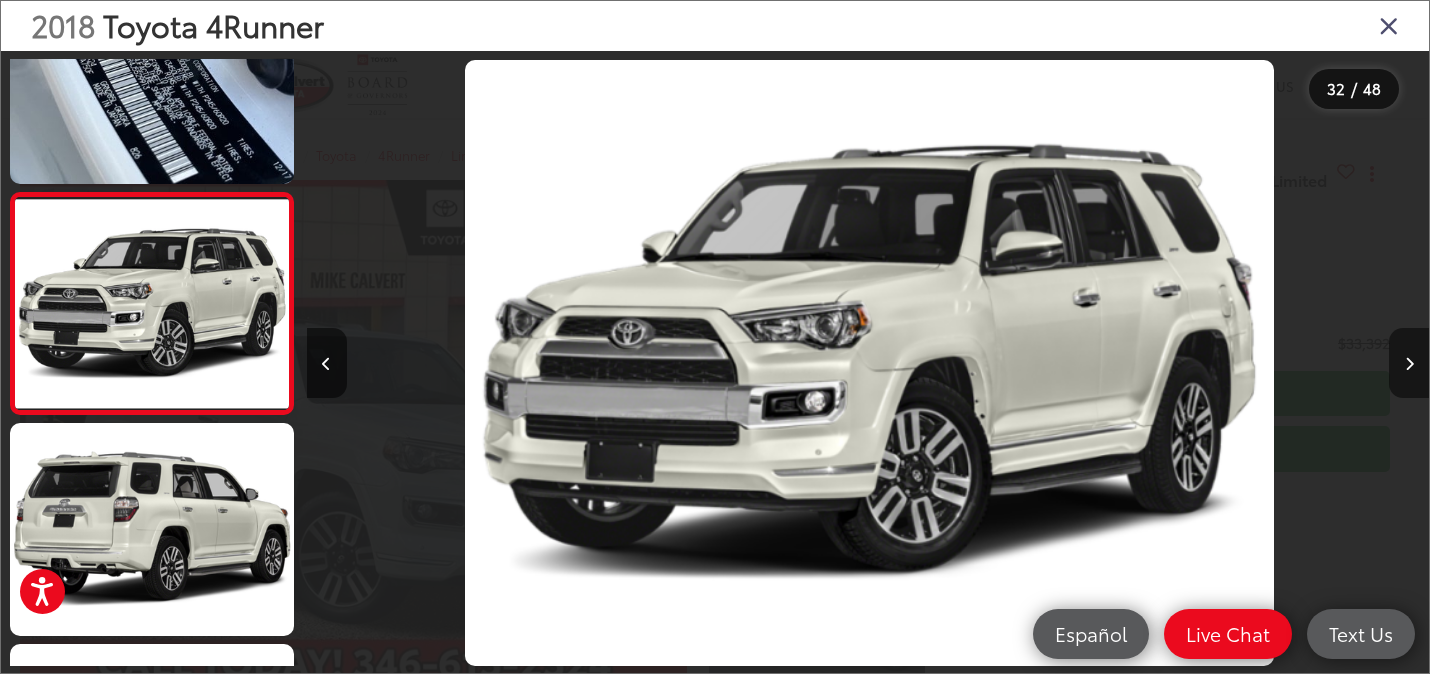 click at bounding box center (1409, 363) 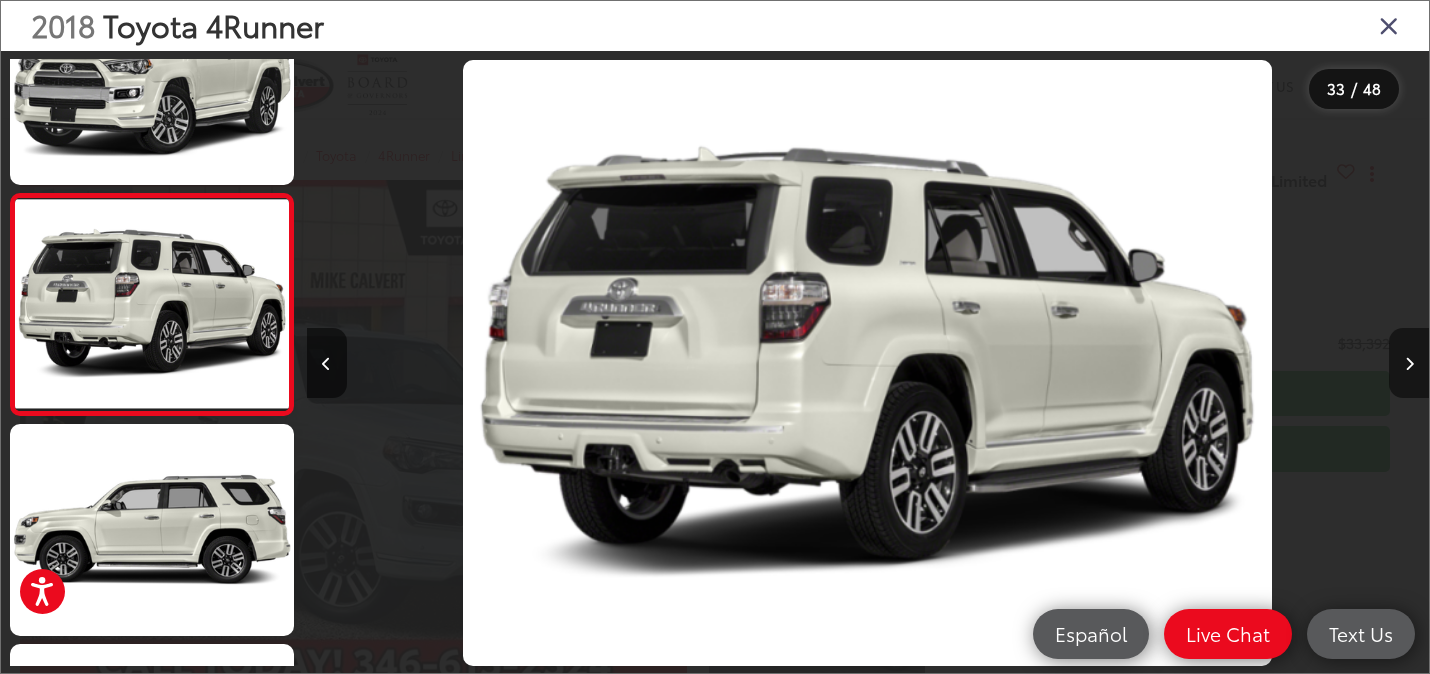 click at bounding box center (1409, 363) 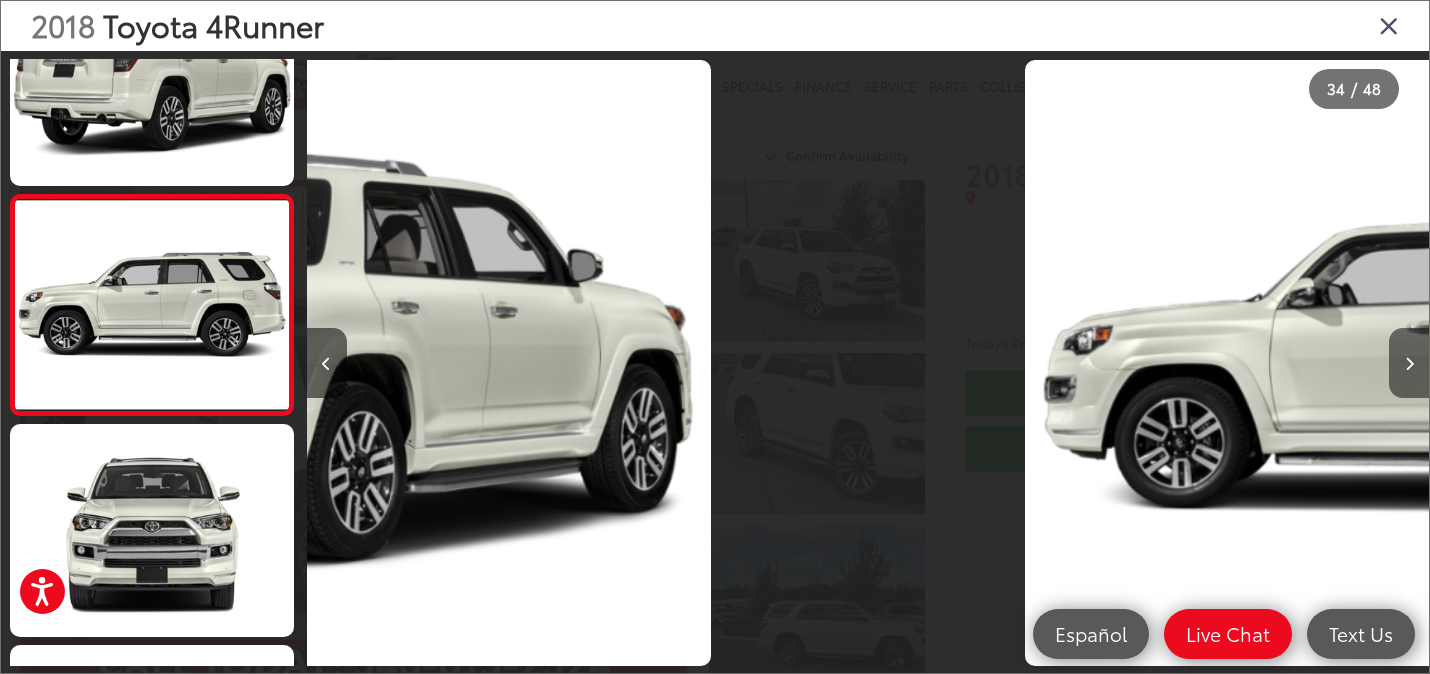 click at bounding box center (1409, 363) 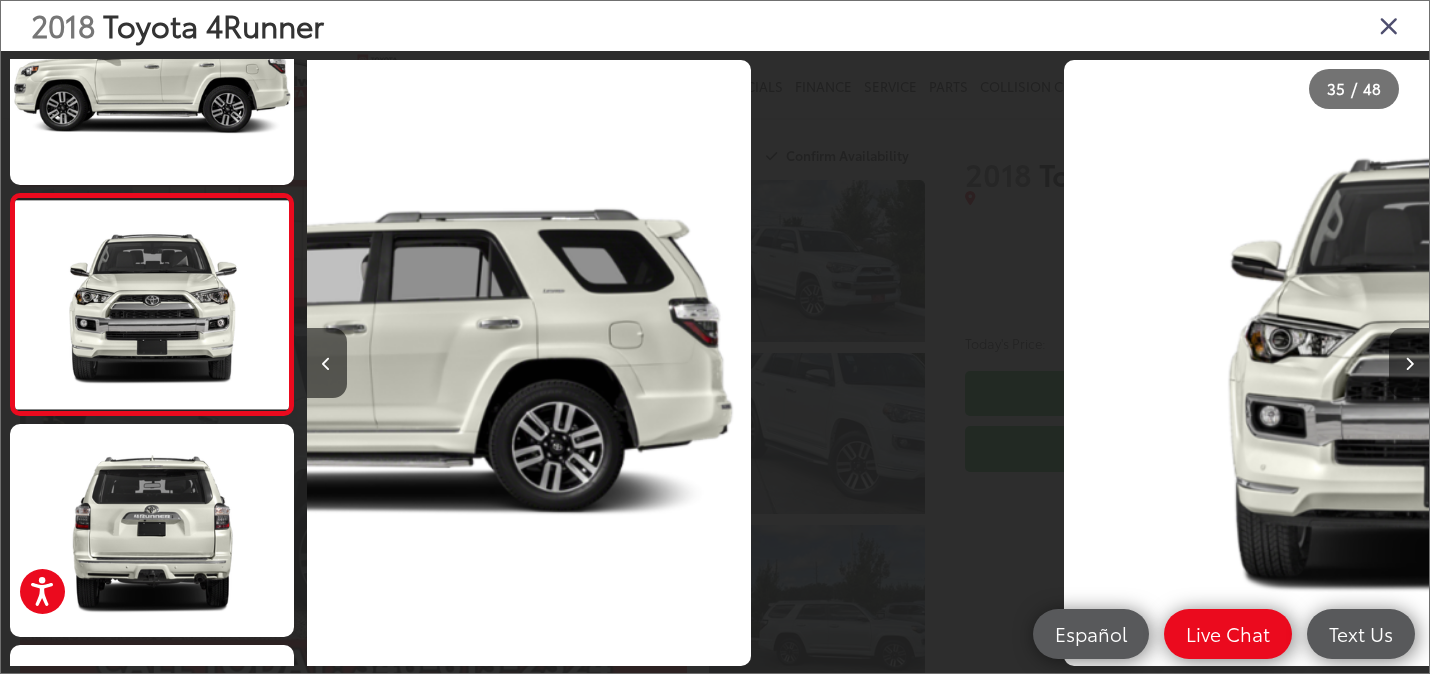click at bounding box center (1409, 363) 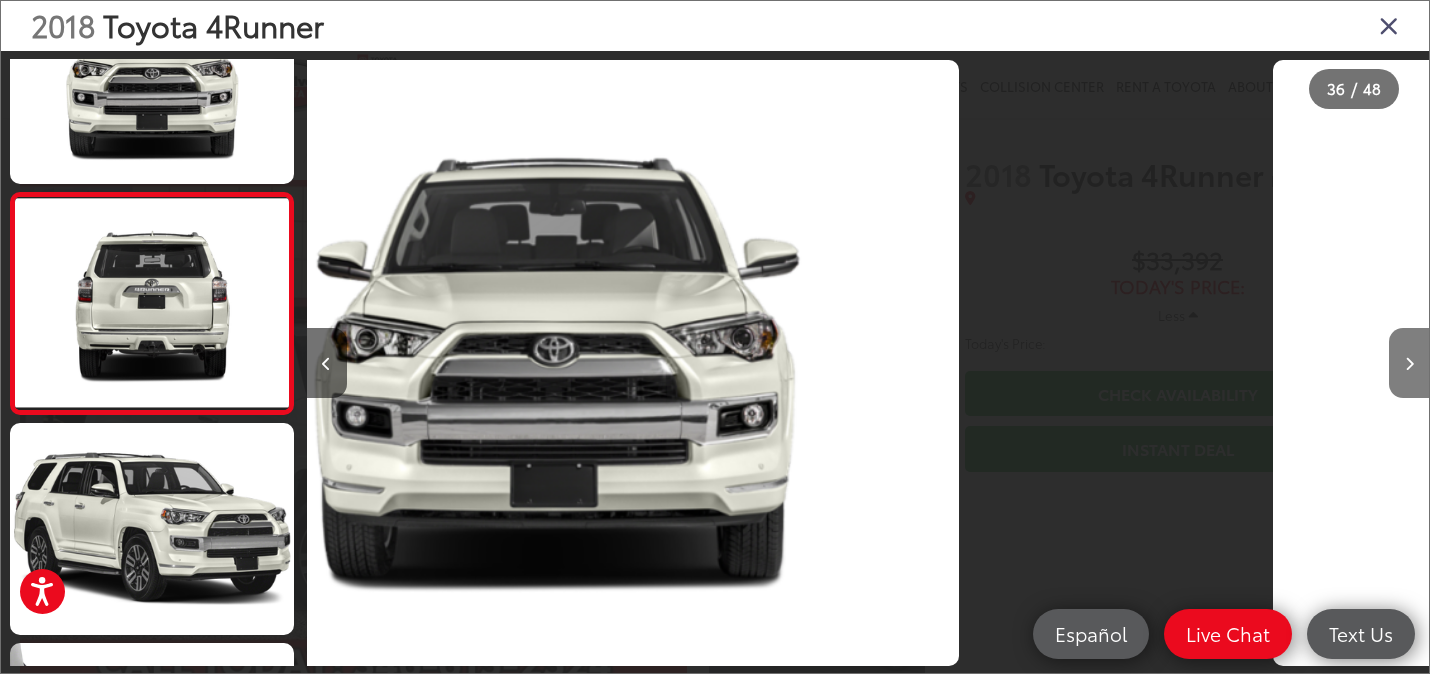 click at bounding box center [1409, 363] 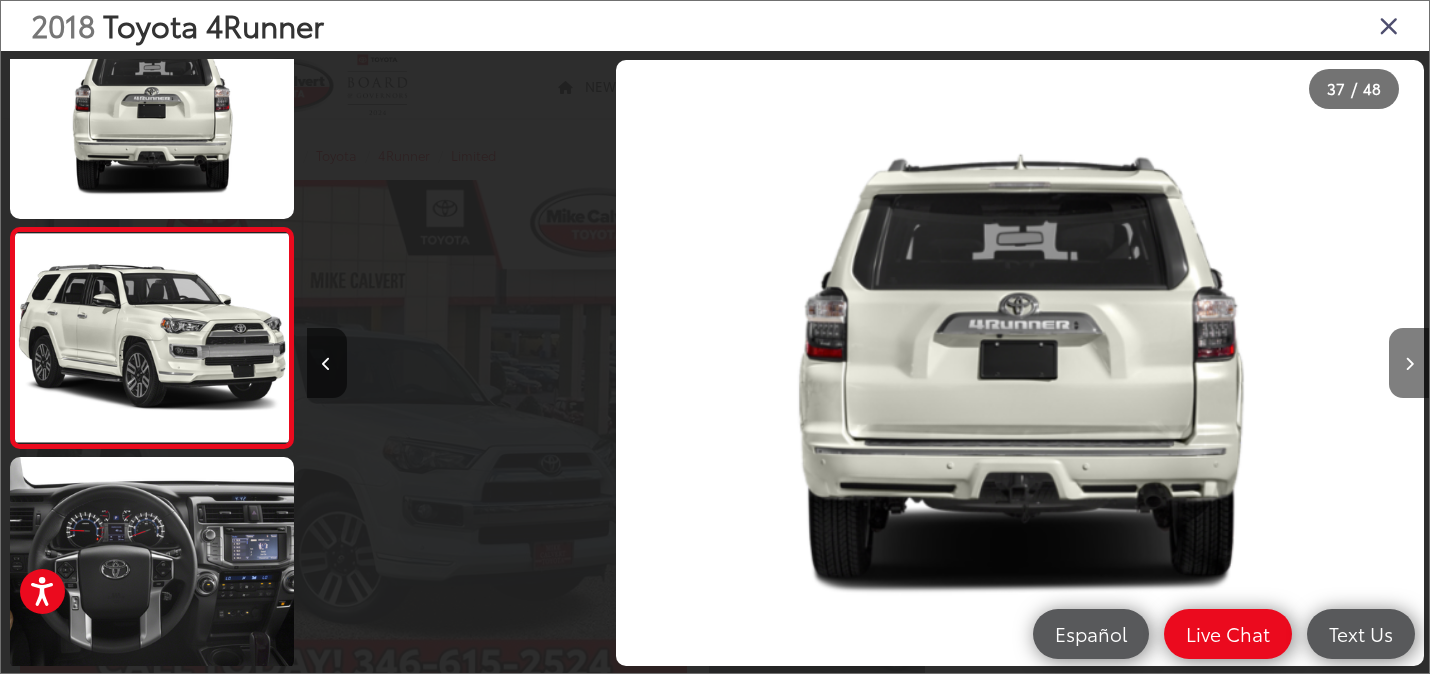 click at bounding box center [1409, 363] 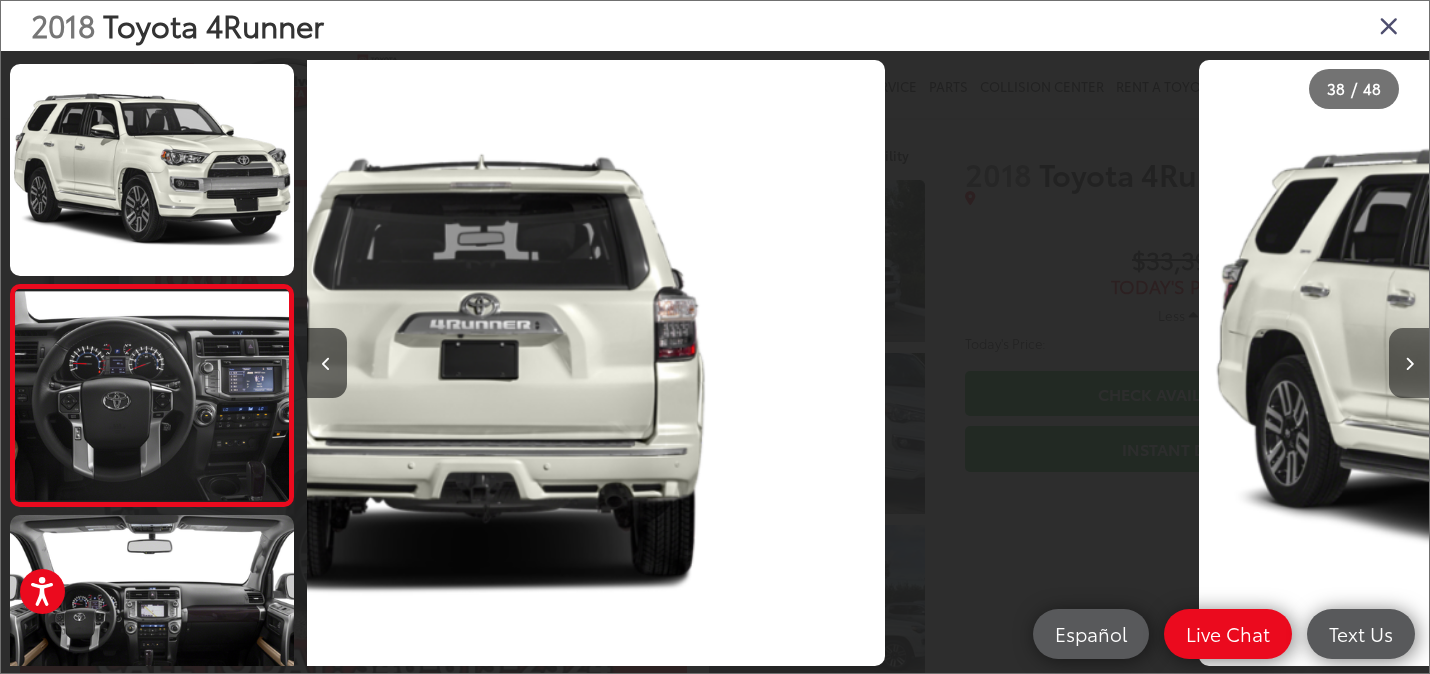 click at bounding box center (1409, 363) 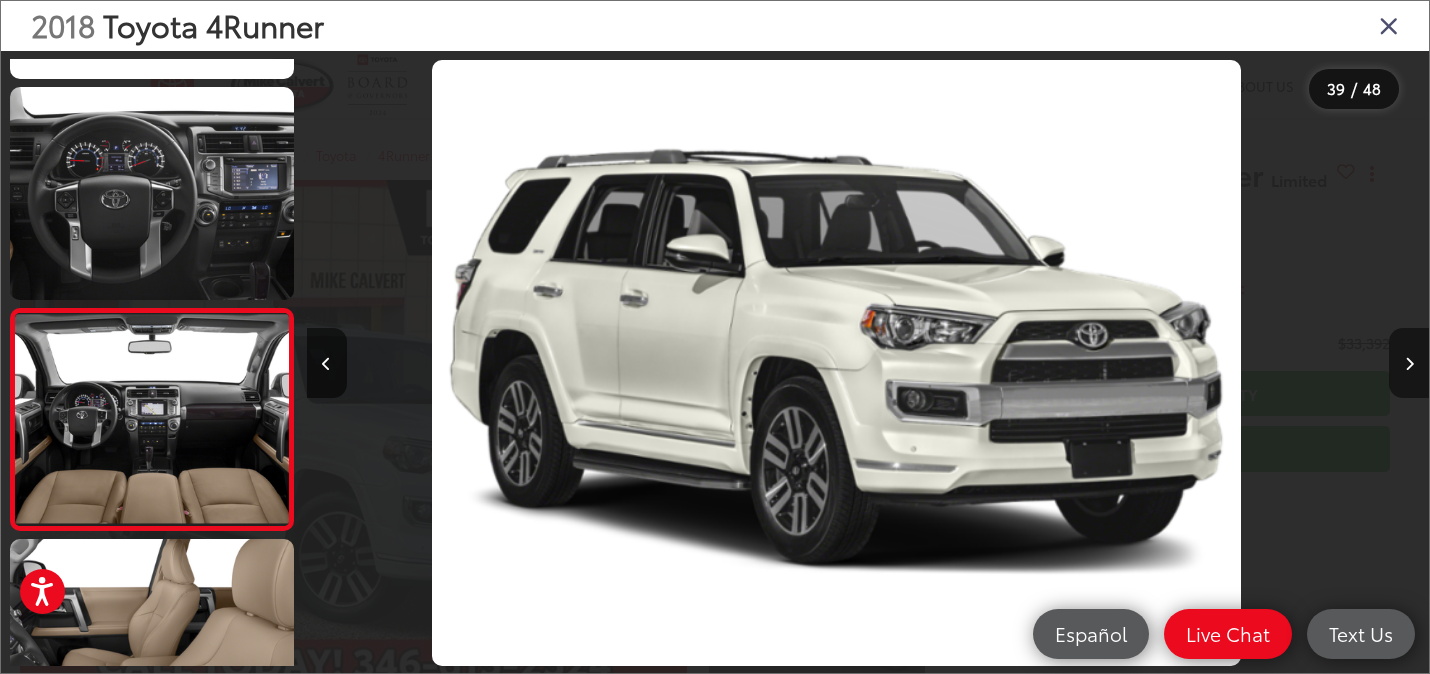 click at bounding box center [1409, 363] 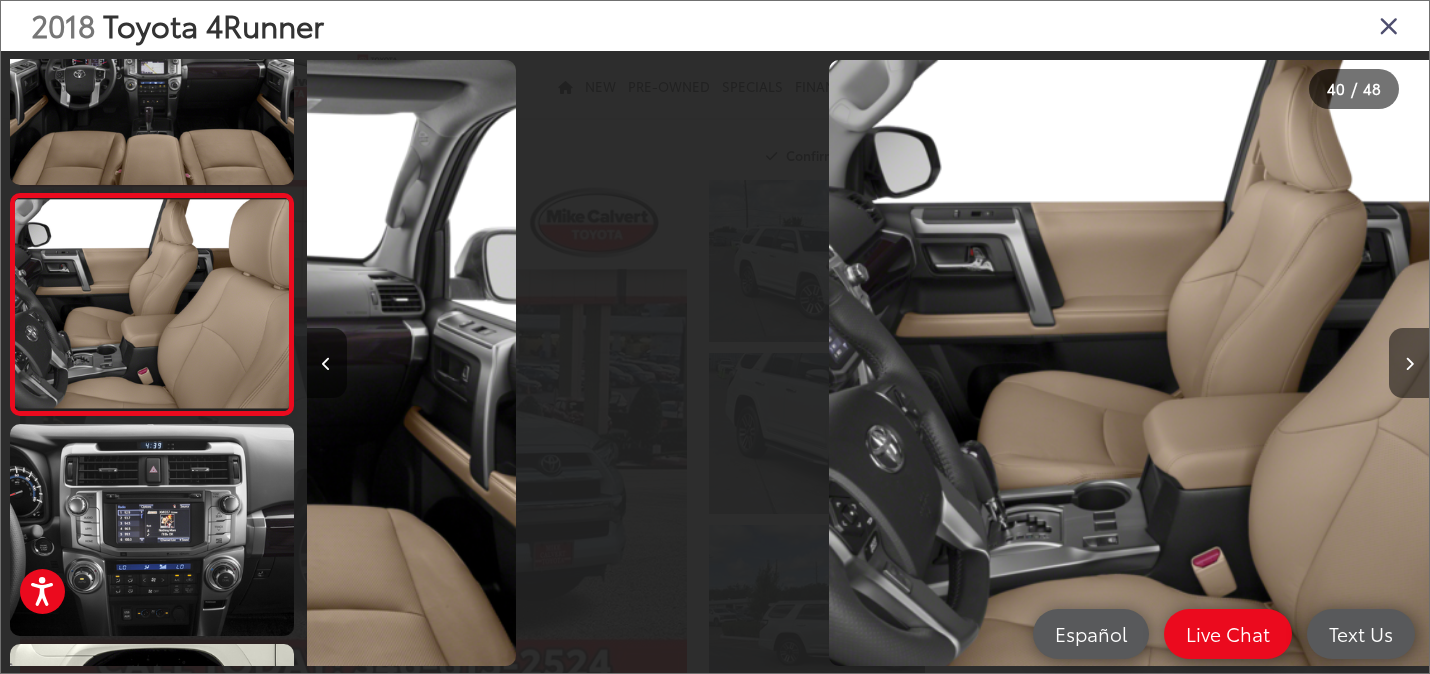 click at bounding box center (1409, 363) 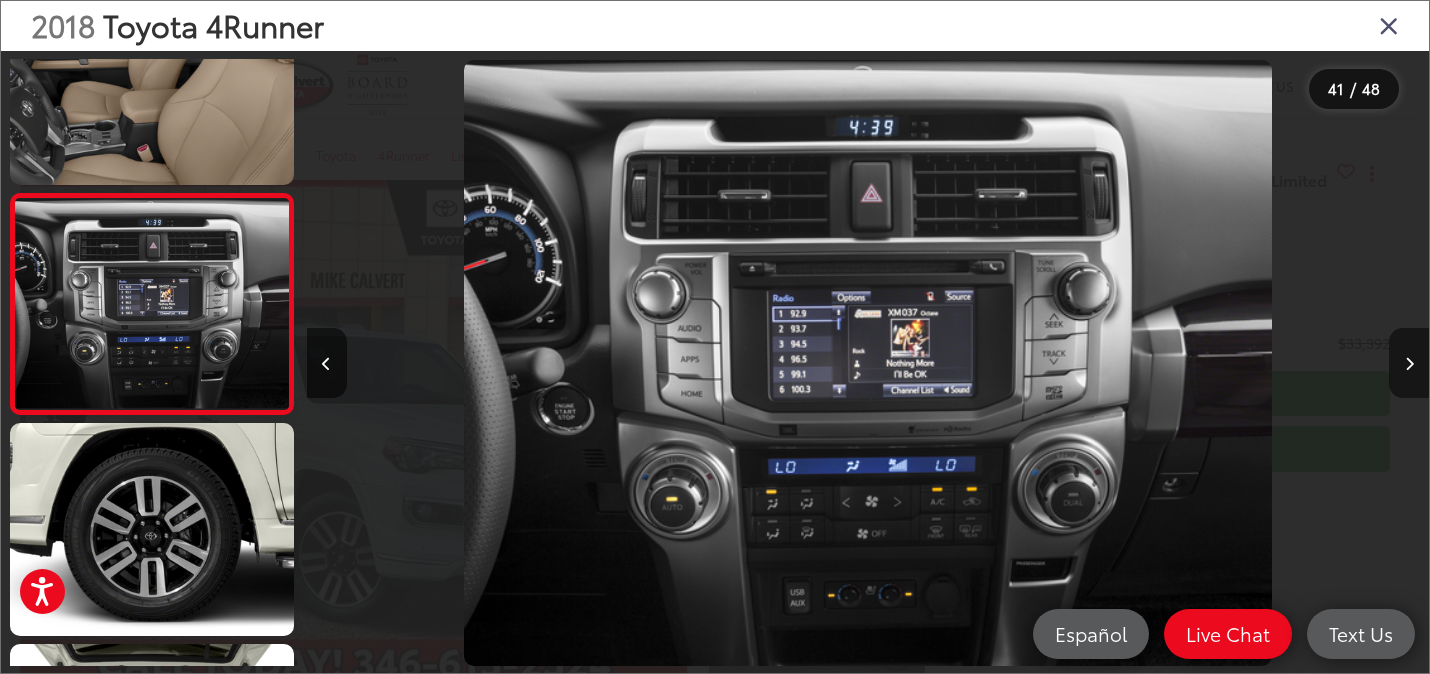 click at bounding box center [1409, 363] 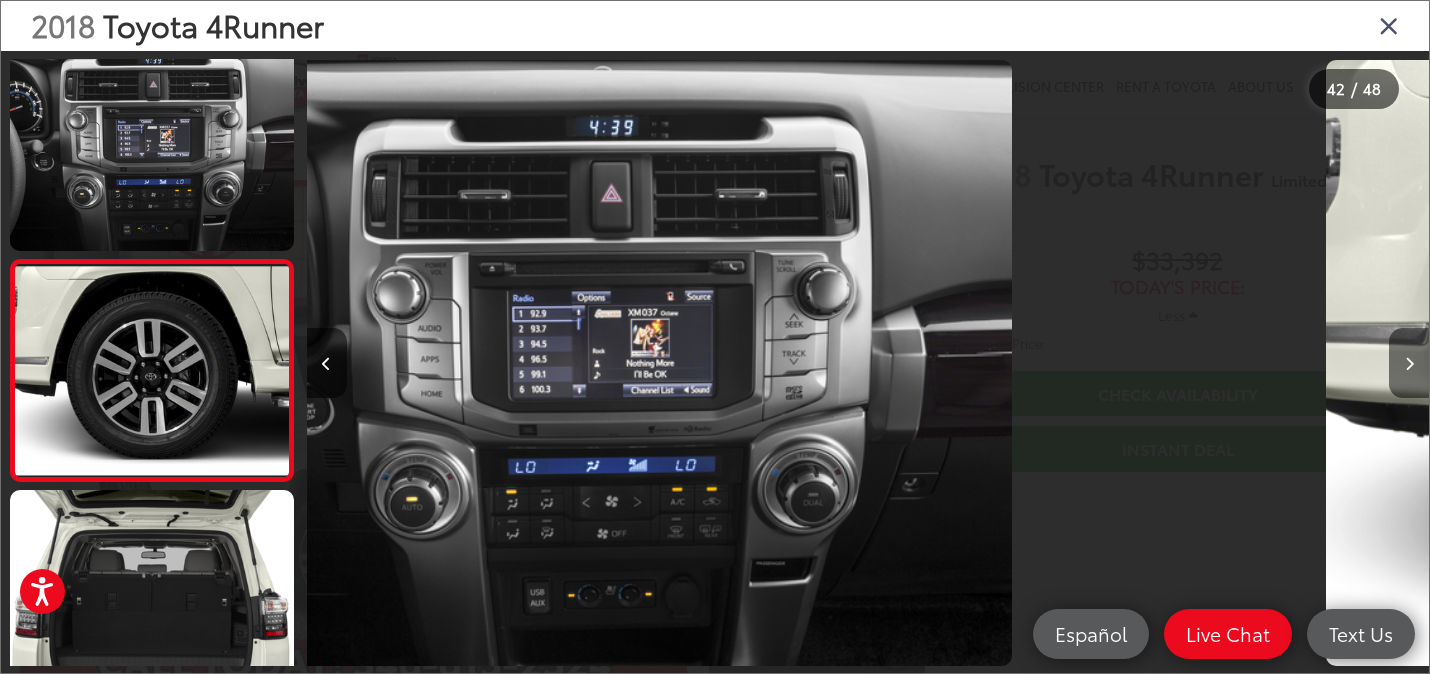 click at bounding box center (1409, 363) 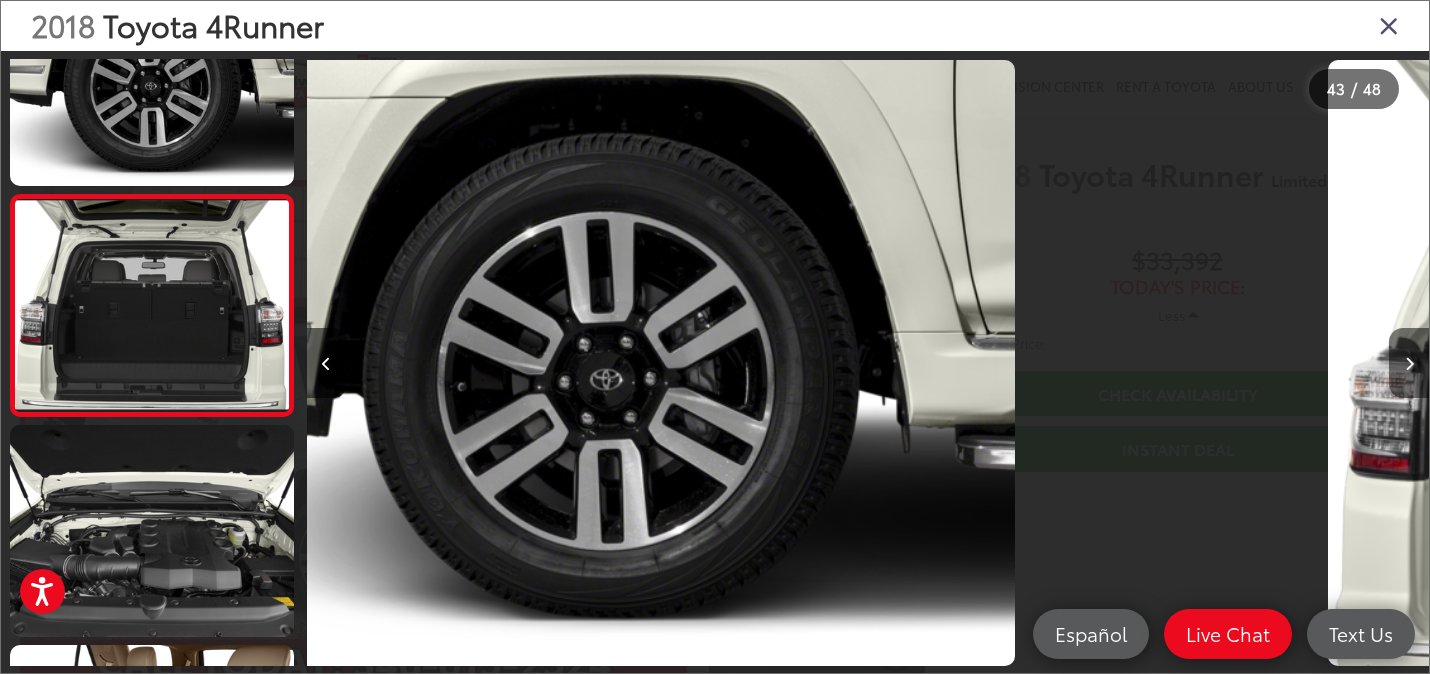 click at bounding box center [1409, 363] 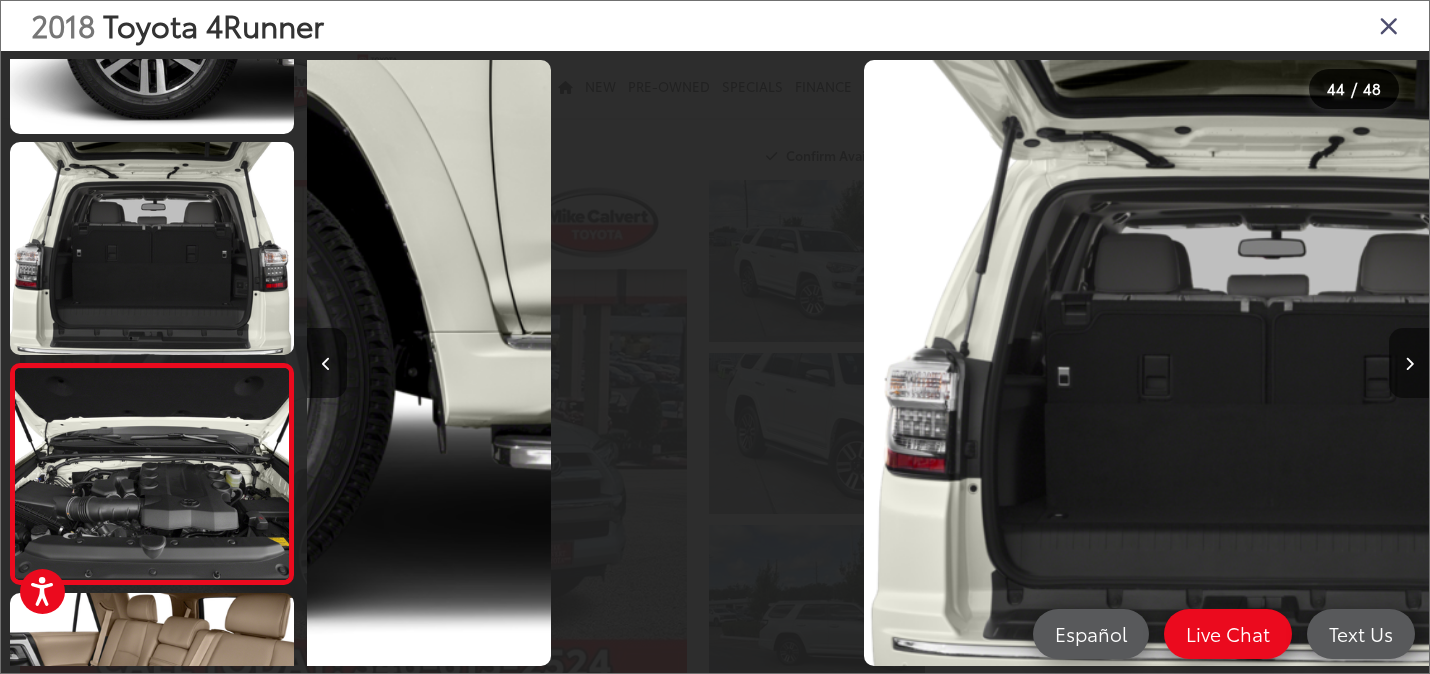 click at bounding box center (1409, 363) 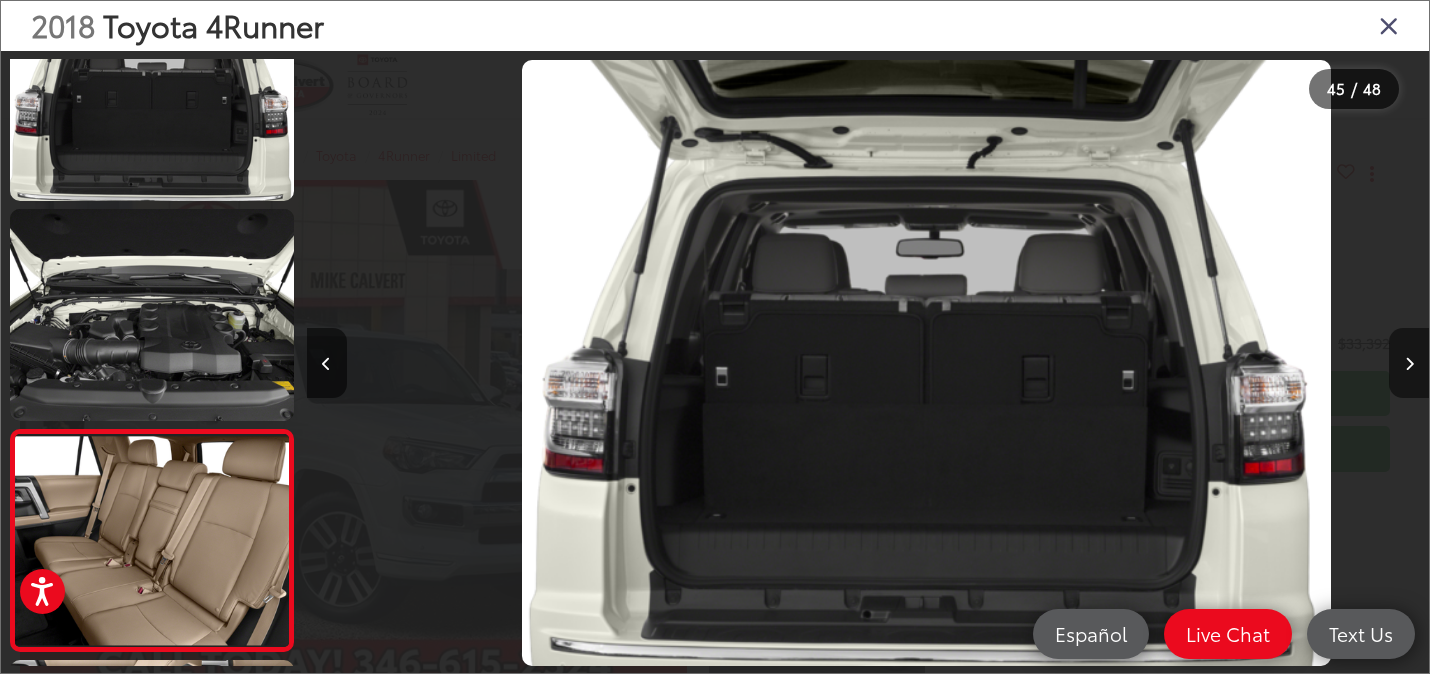 click at bounding box center (1409, 363) 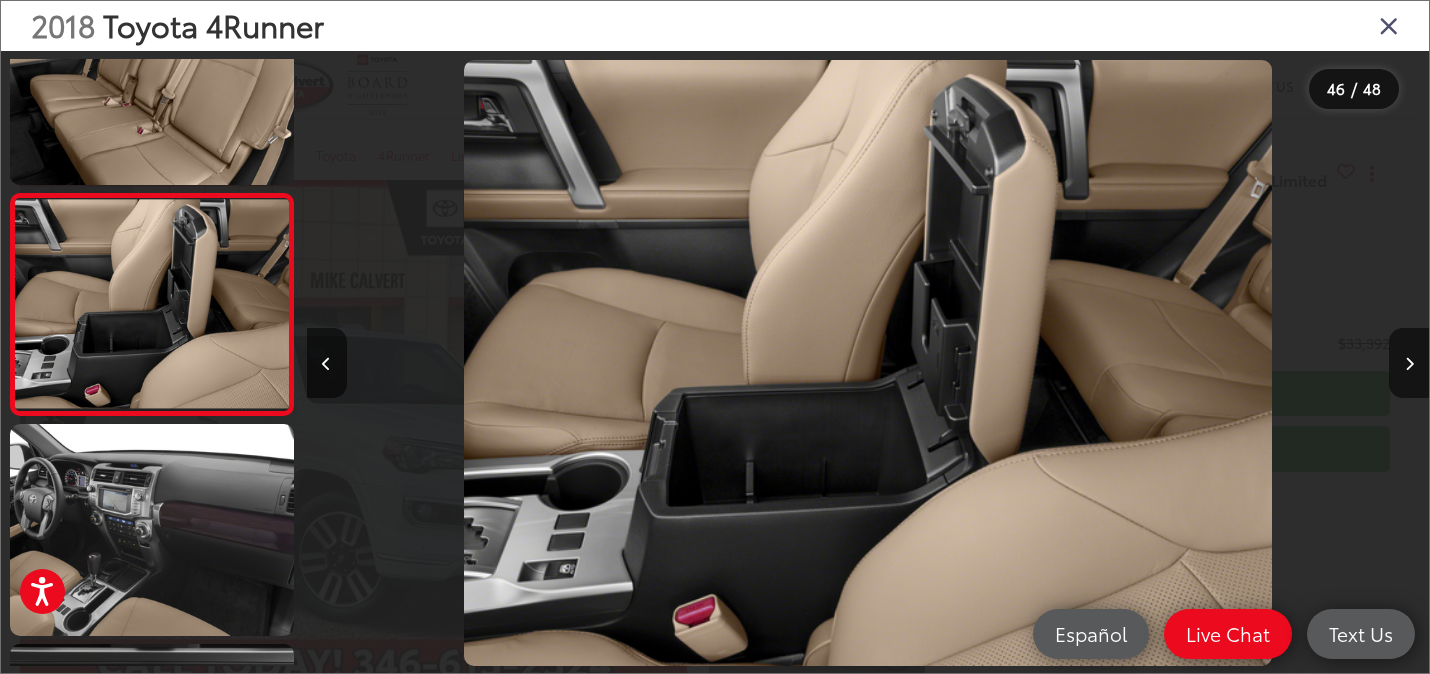 type 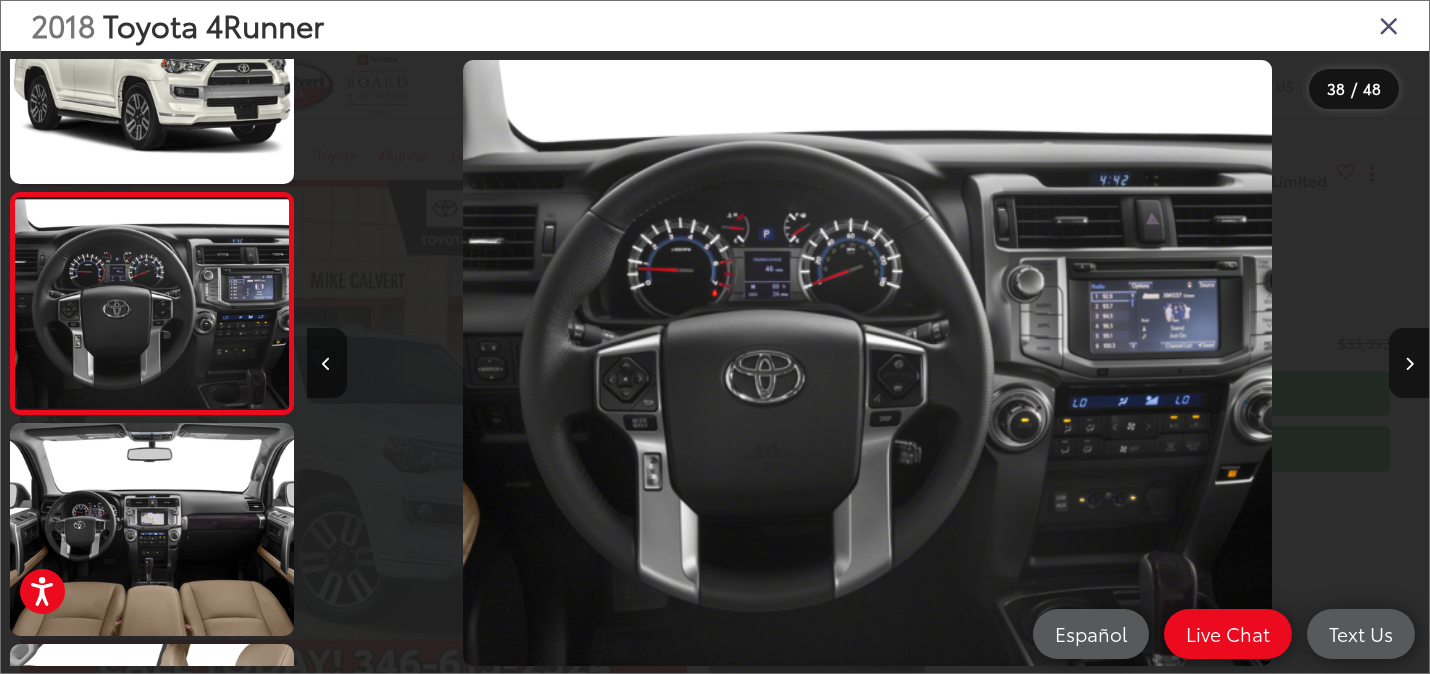 click at bounding box center [1389, 25] 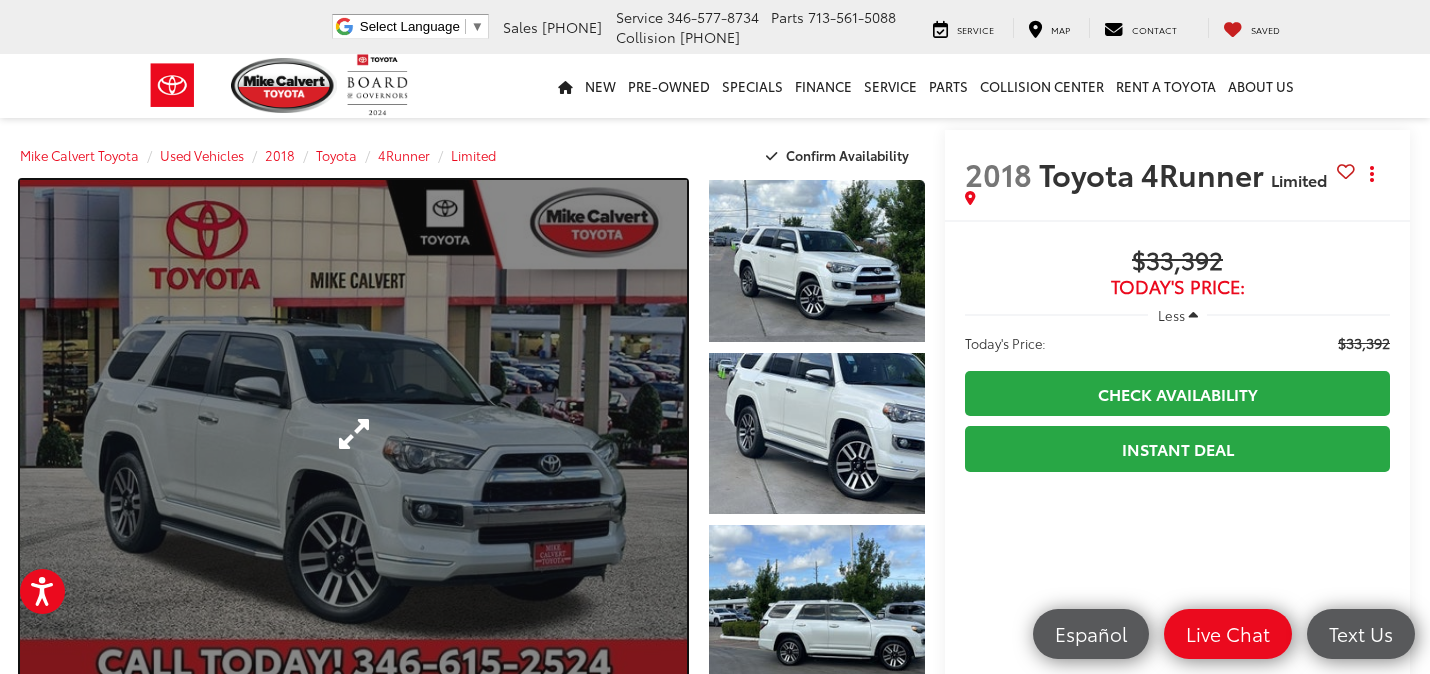 click at bounding box center (353, 433) 